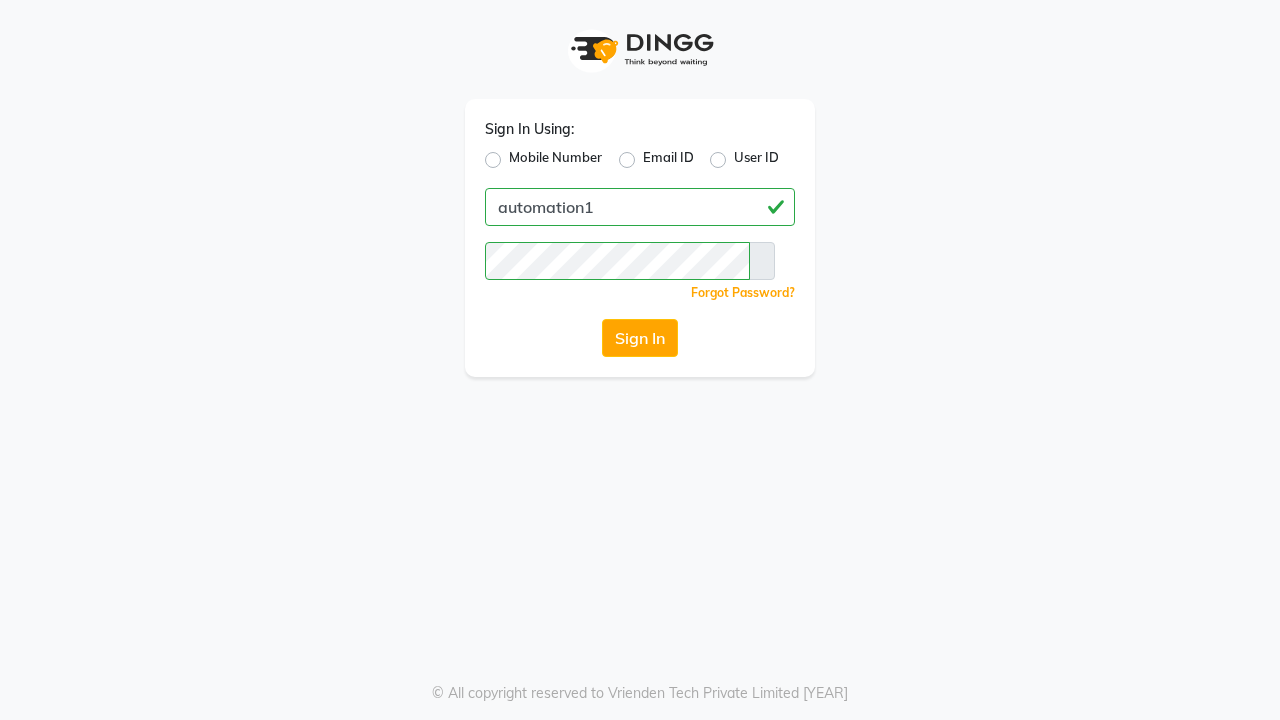 scroll, scrollTop: 0, scrollLeft: 0, axis: both 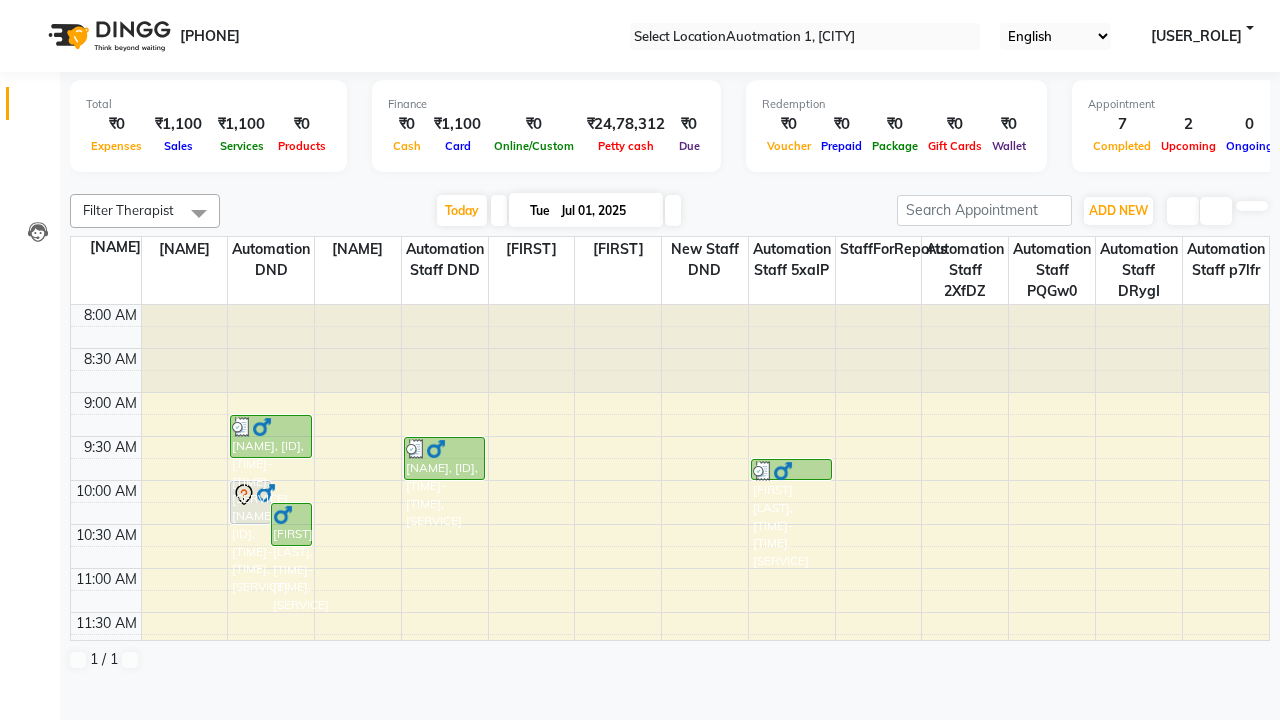 click at bounding box center (31, 8) 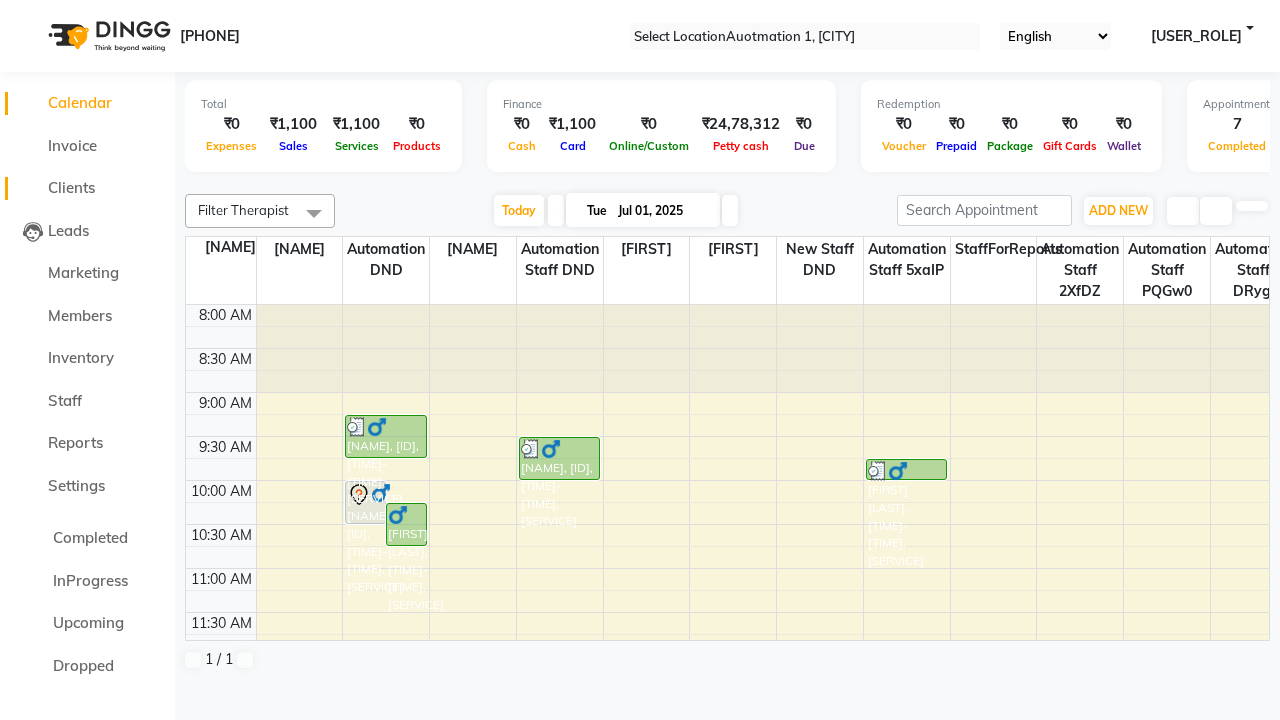 click on "Clients" at bounding box center [71, 187] 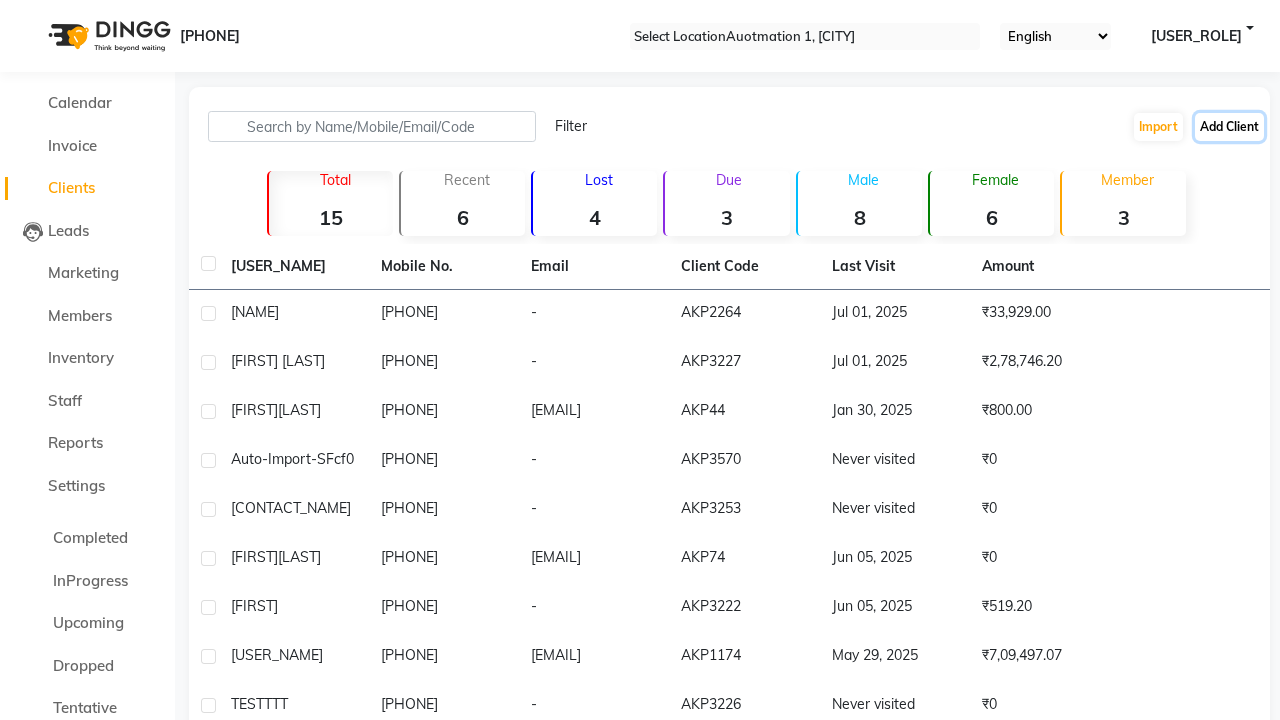 click on "Add Client" at bounding box center (1229, 127) 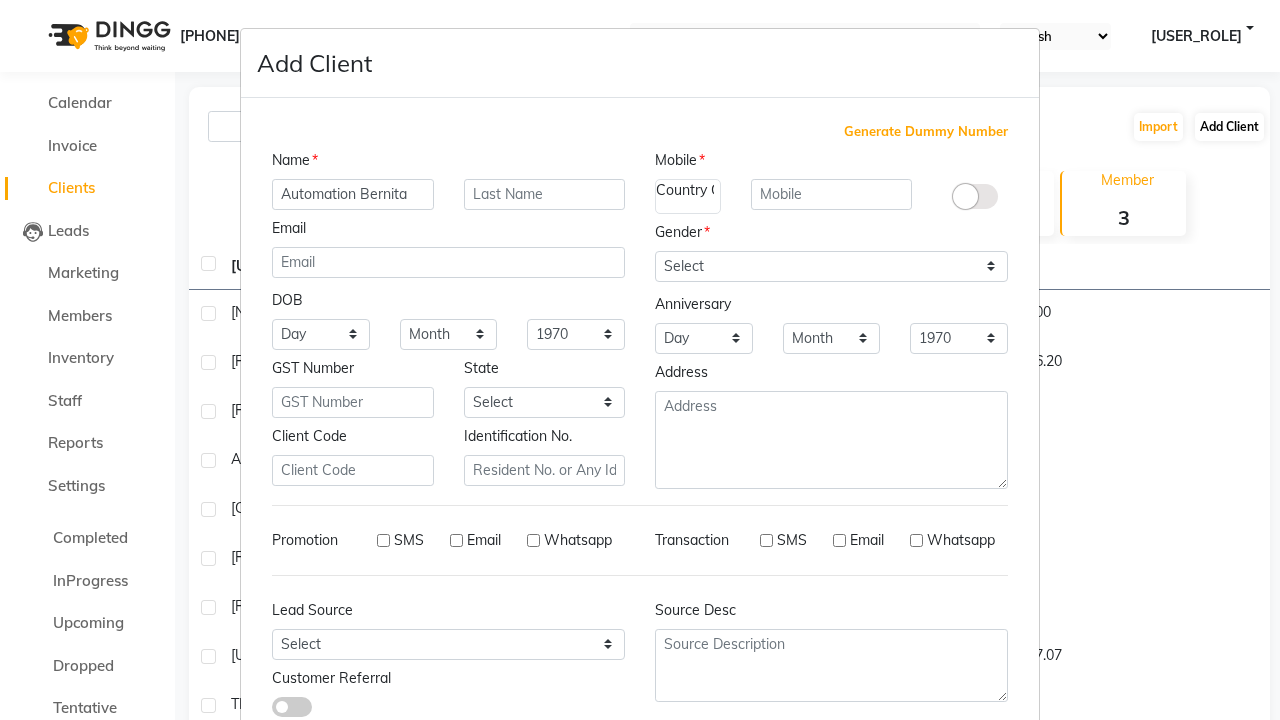 type on "Automation Bernita" 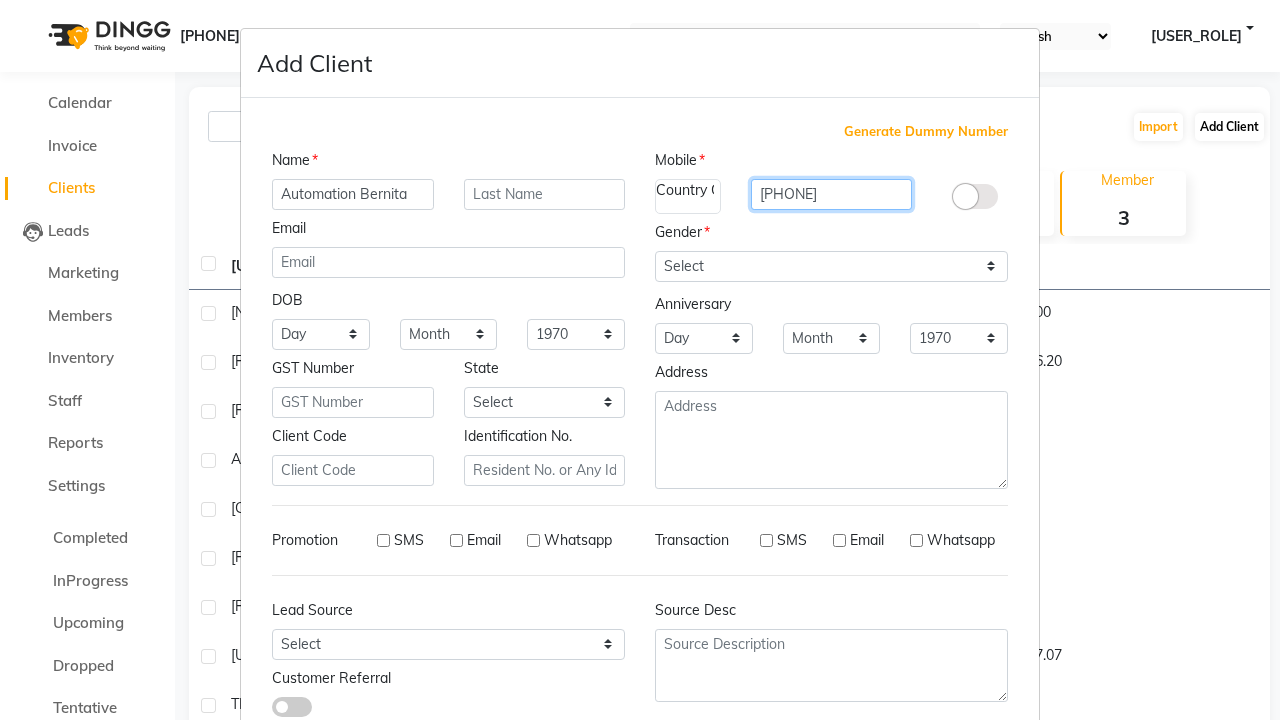 type on "[PHONE]" 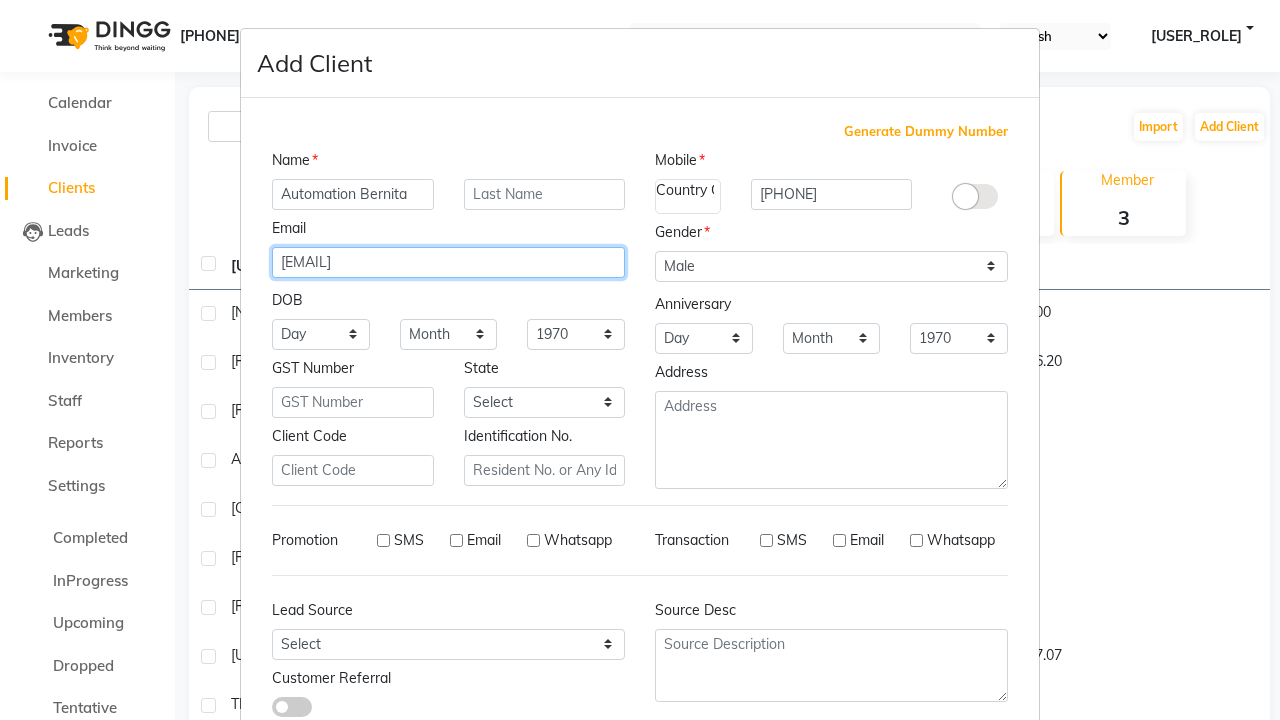 type on "[EMAIL]" 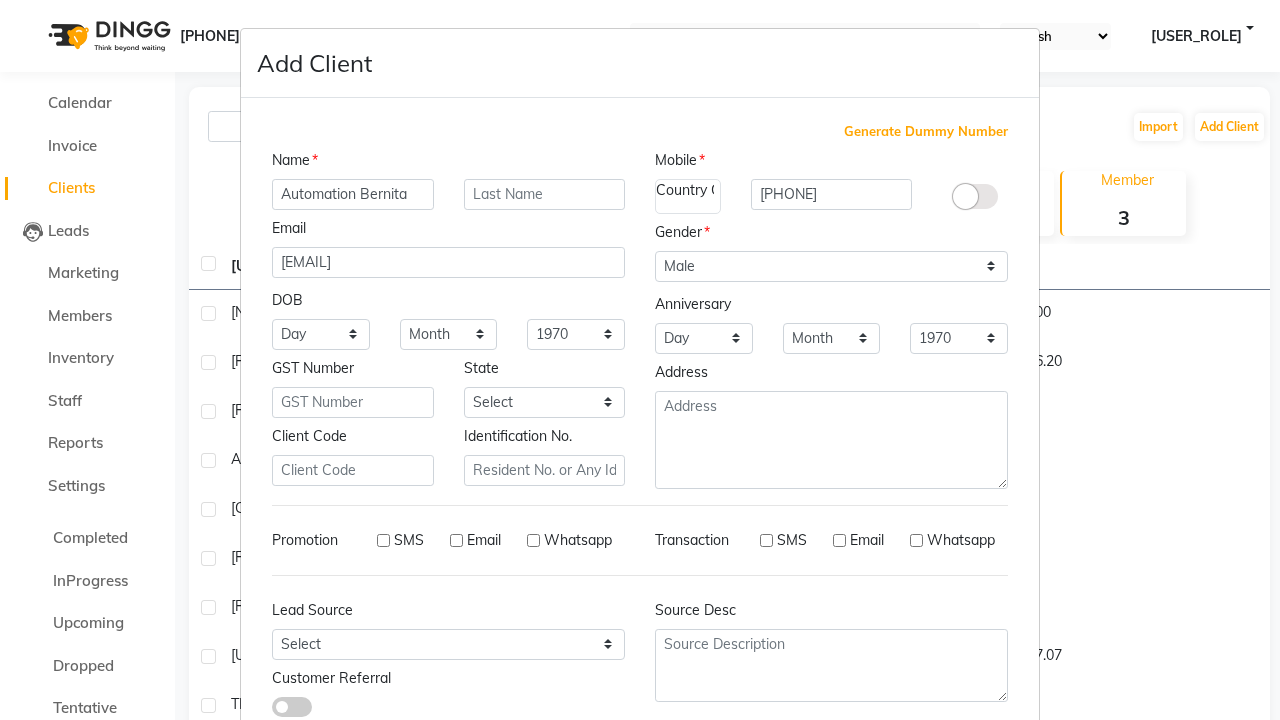 click on "Add" at bounding box center [910, 786] 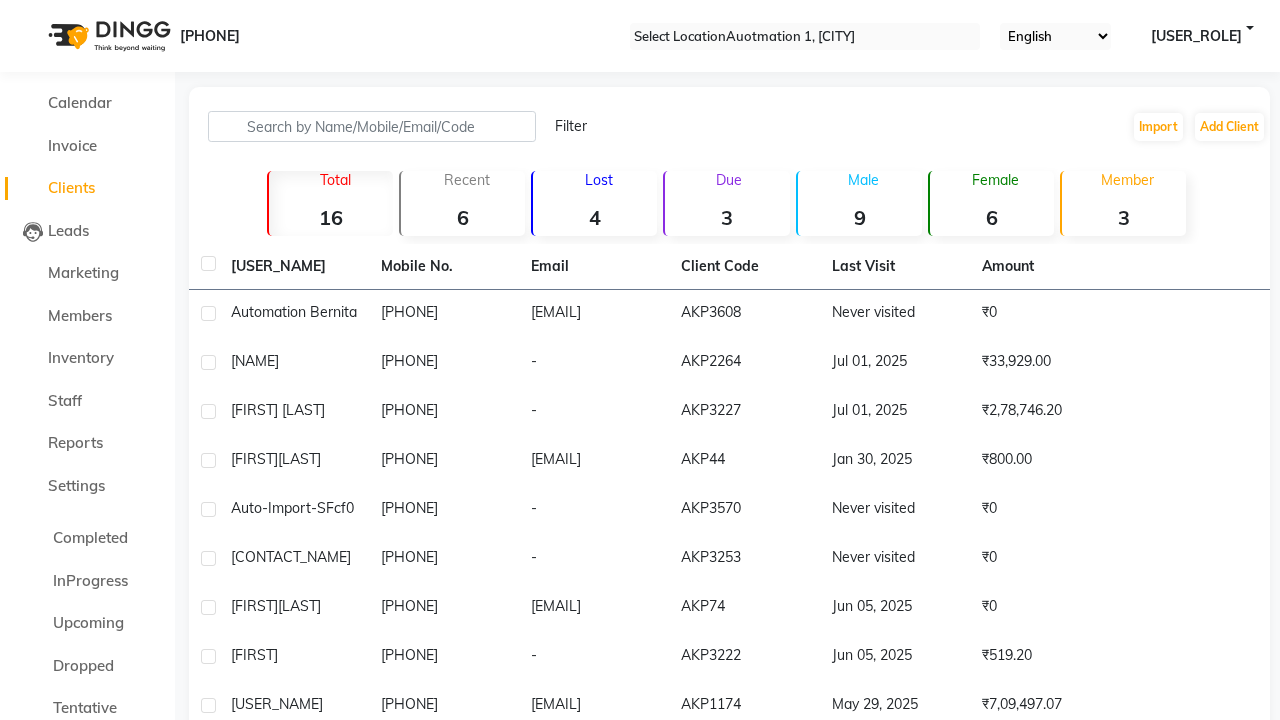 click on "Successfully created new user." at bounding box center (640, 897) 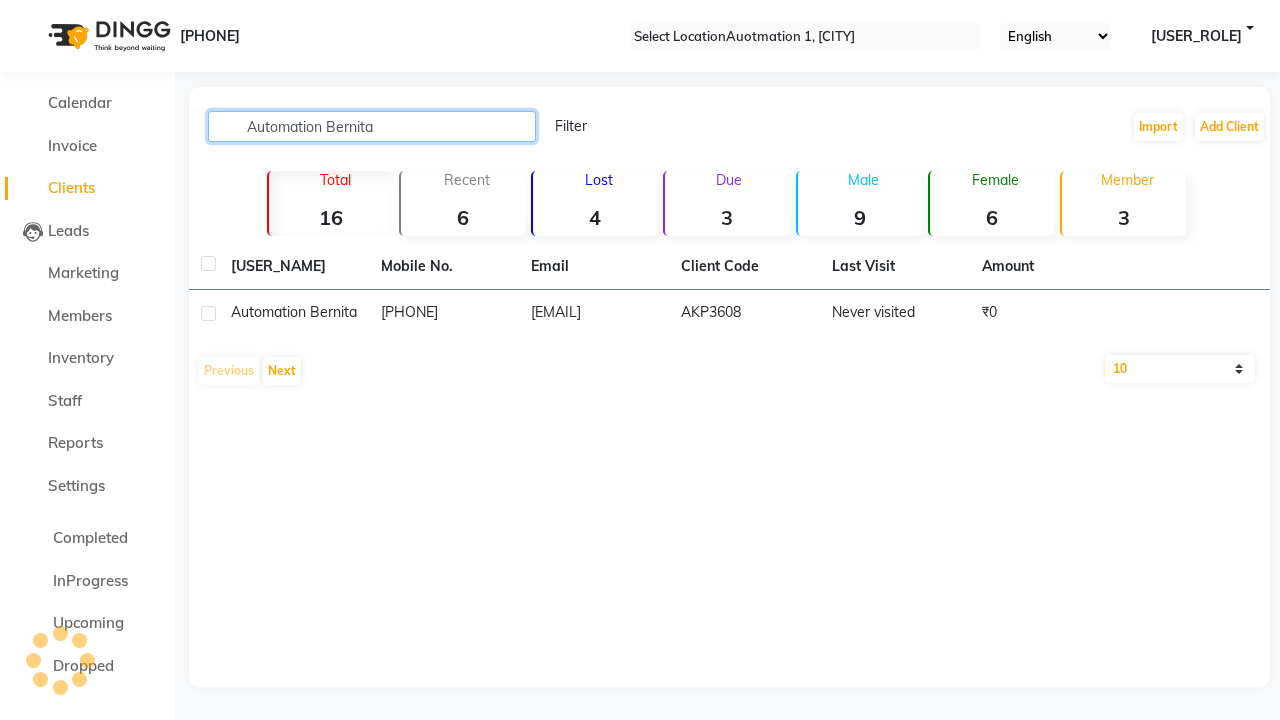 type on "Automation Bernita" 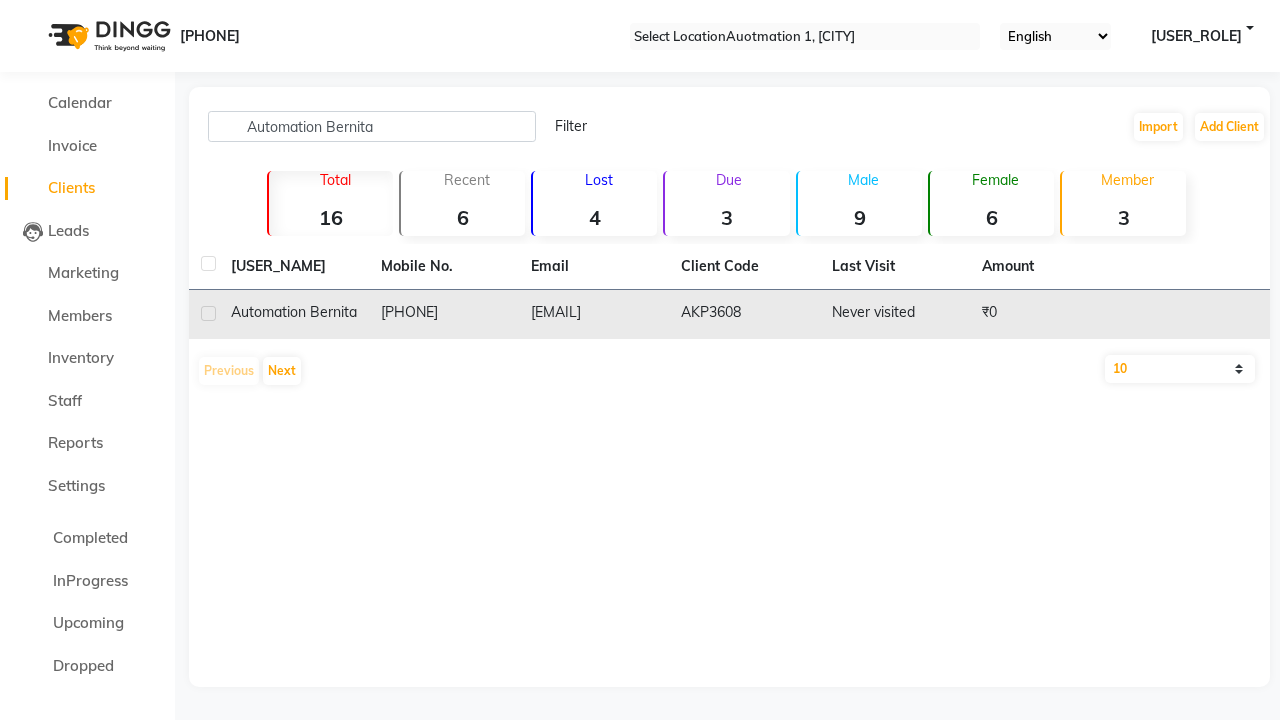 click on "AKP3608" at bounding box center (744, 314) 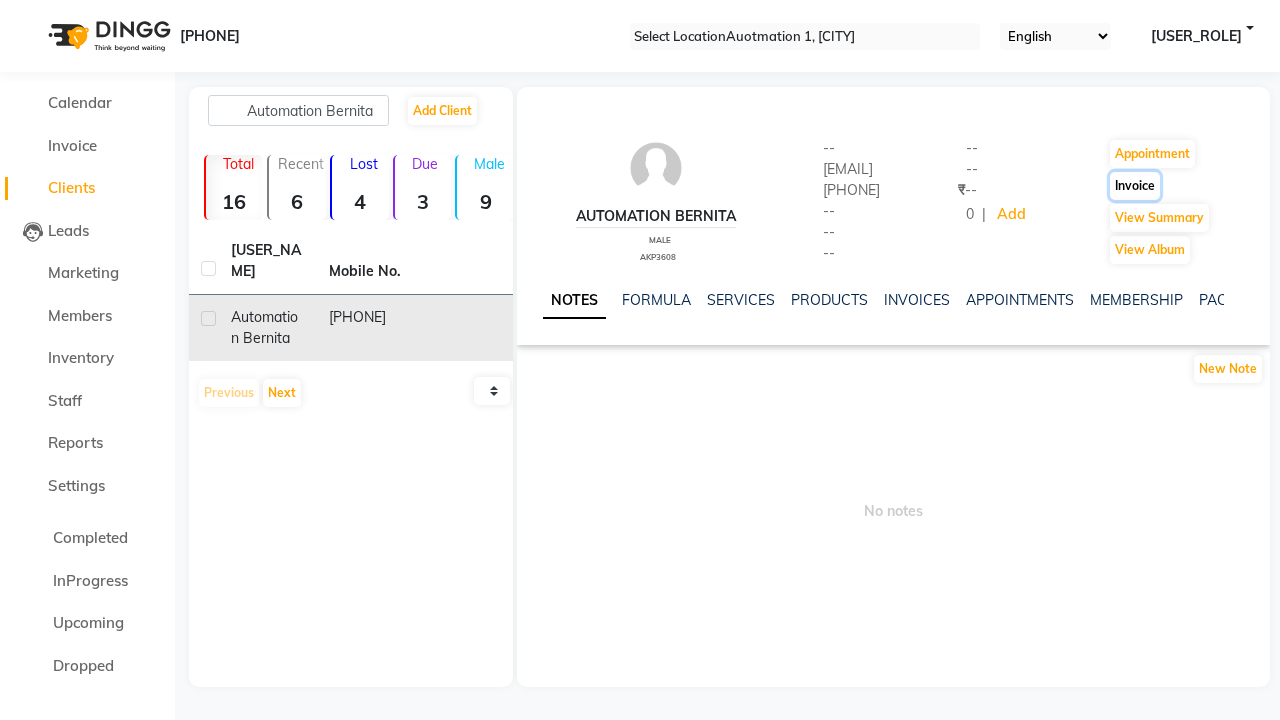 click on "Invoice" at bounding box center [1152, 154] 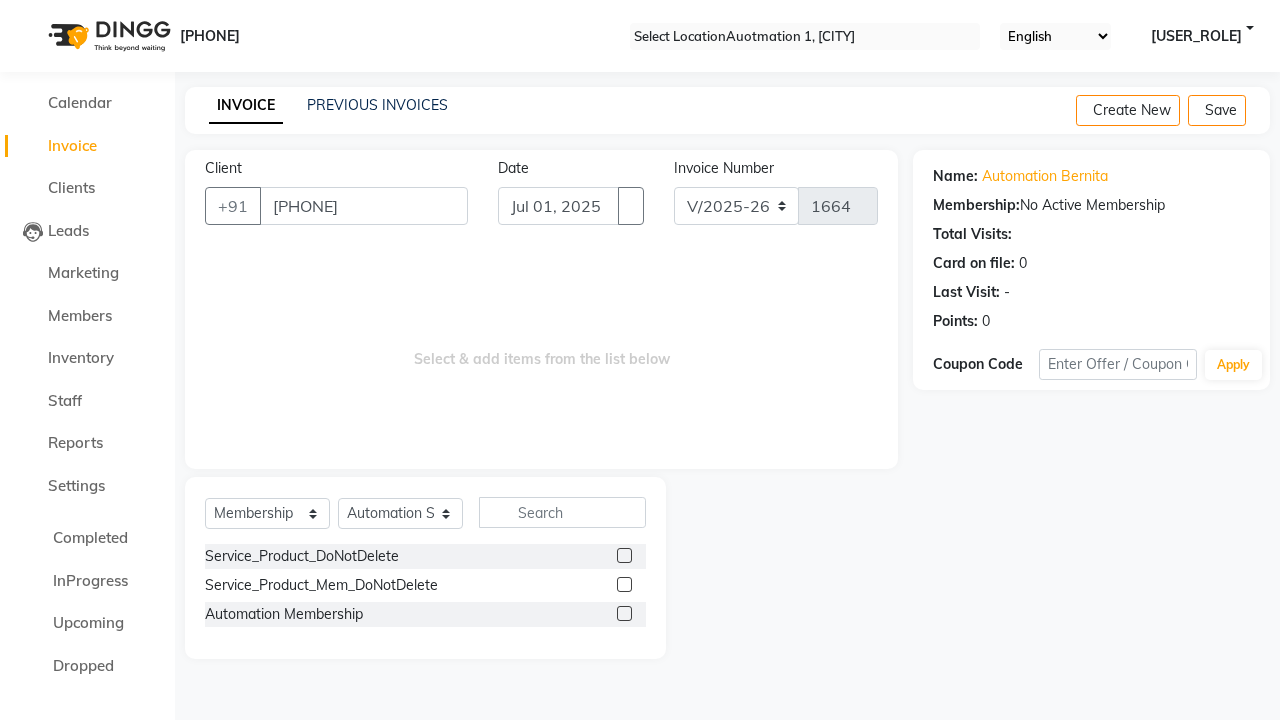 click at bounding box center (624, 555) 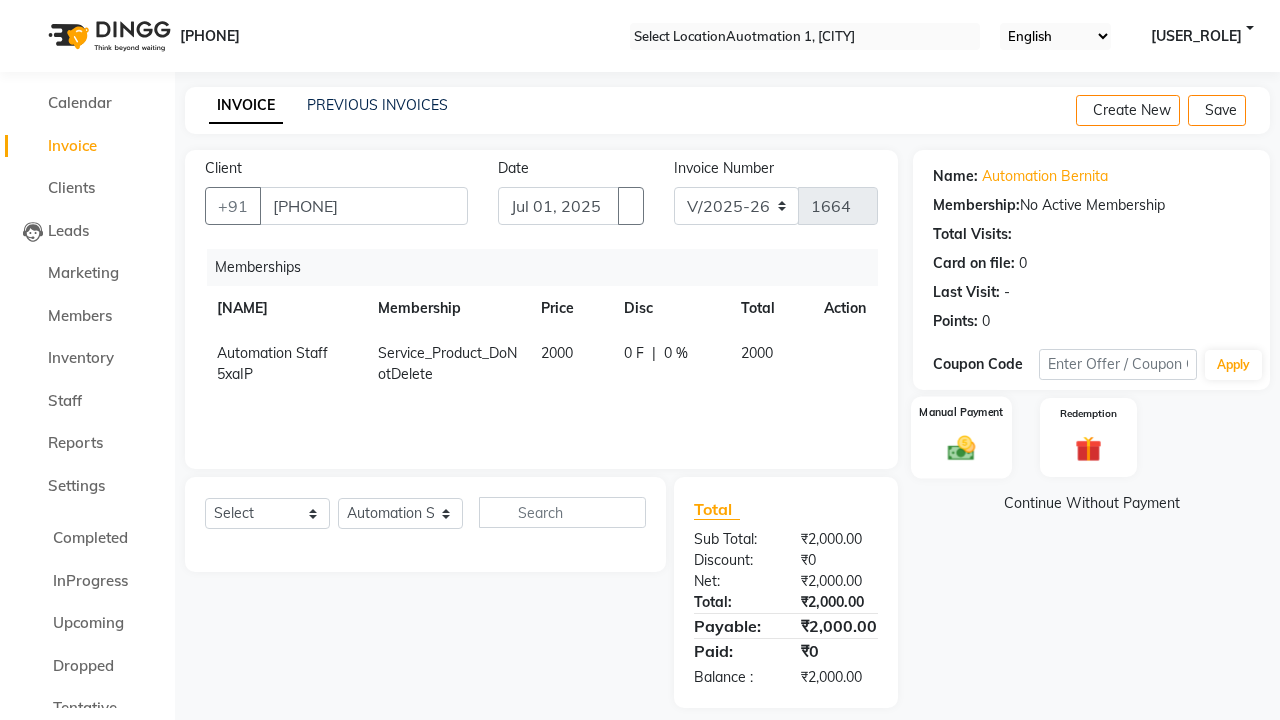 click at bounding box center [962, 448] 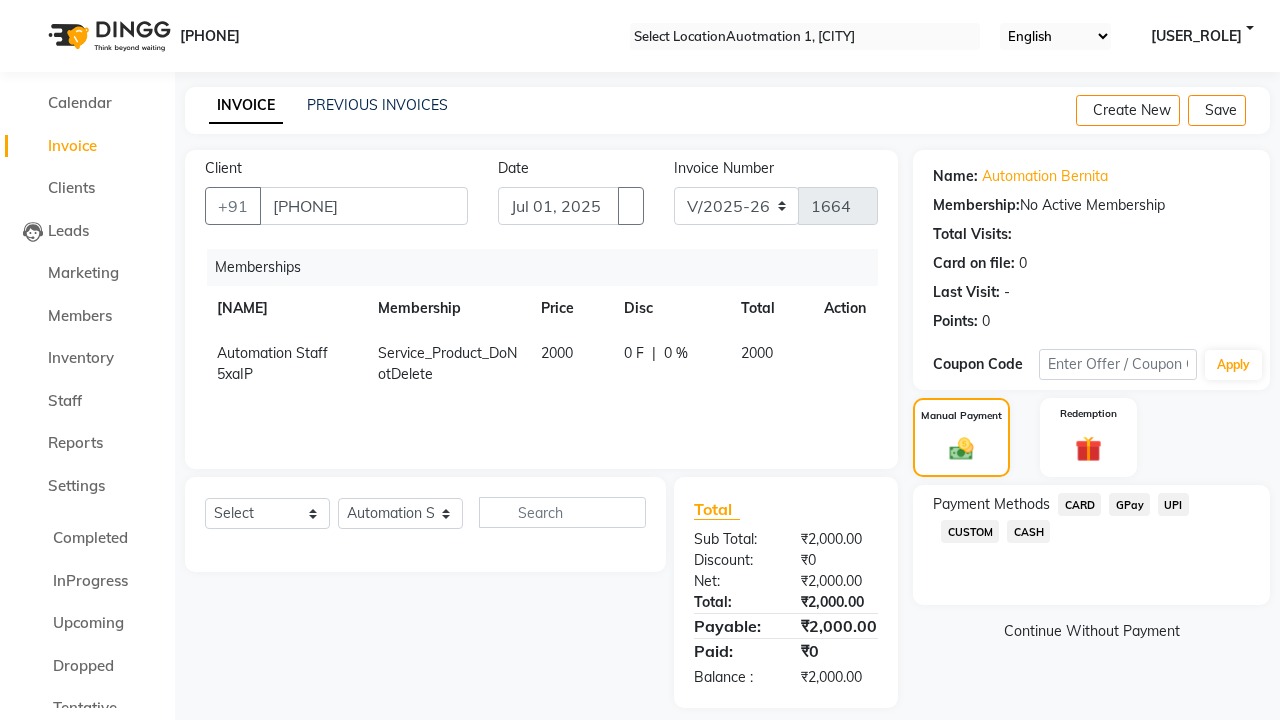 click on "CARD" at bounding box center [1079, 504] 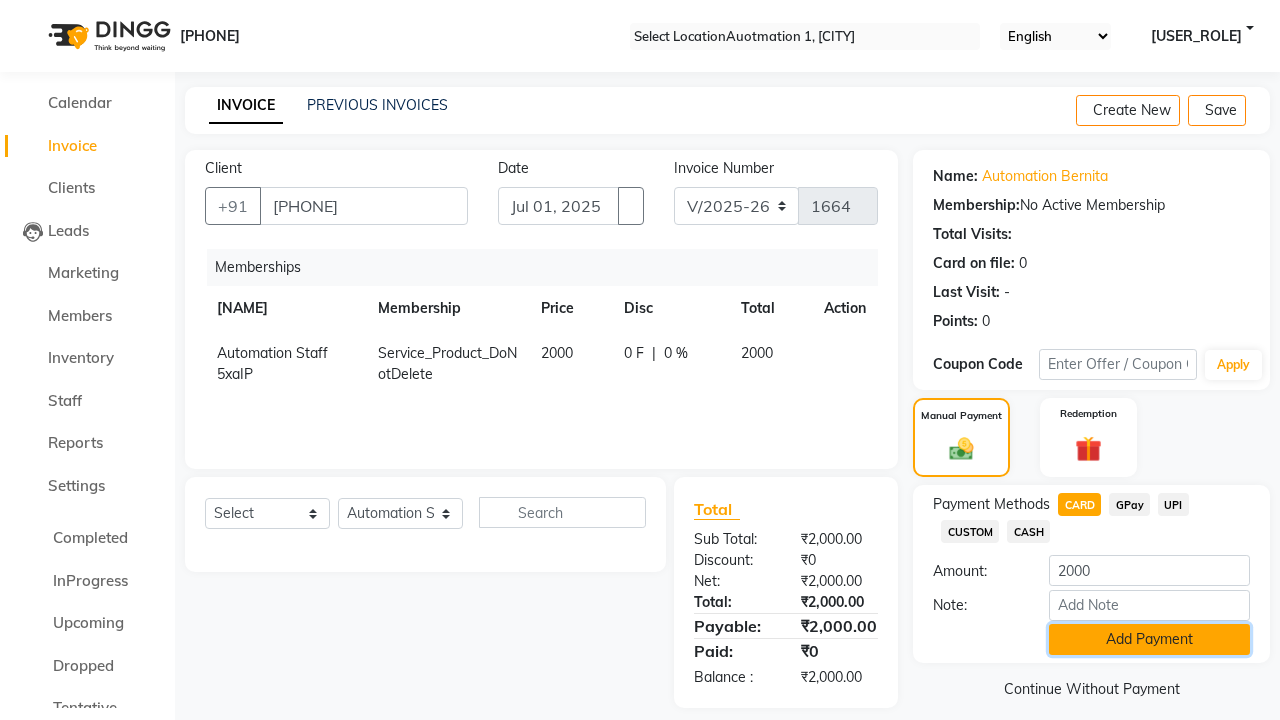 click on "Add Payment" at bounding box center [1149, 639] 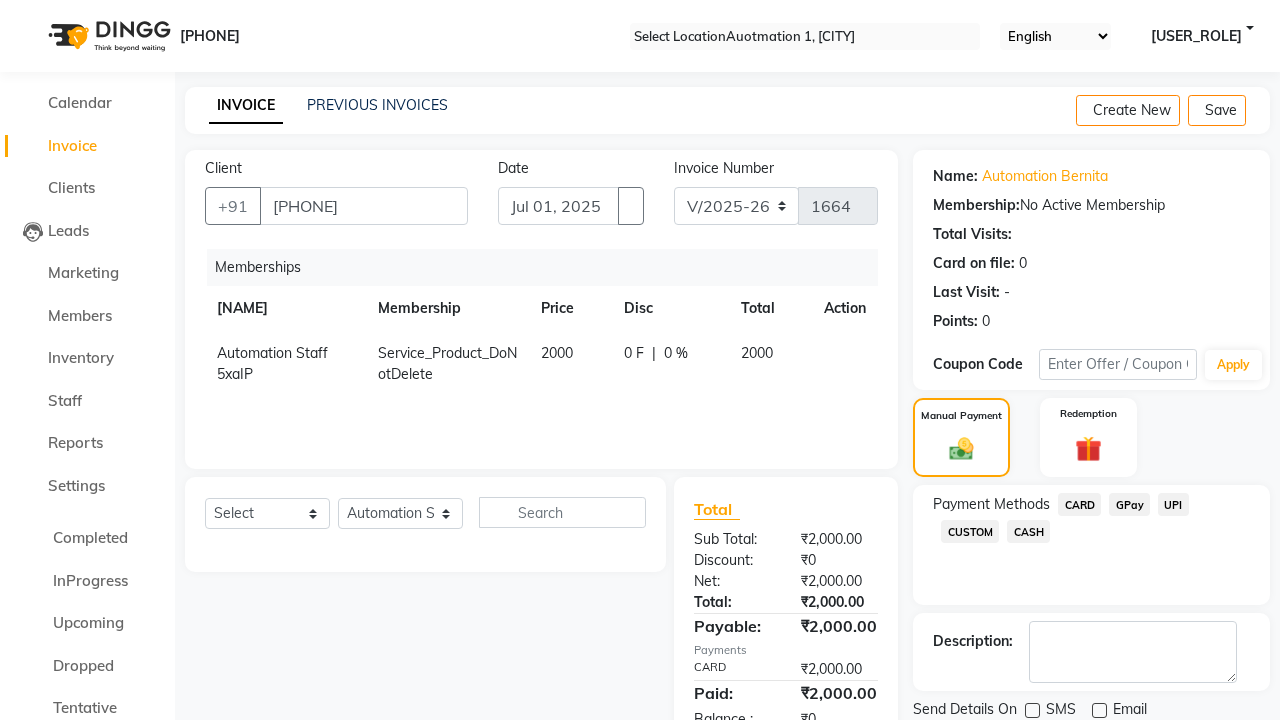 click at bounding box center [1032, 710] 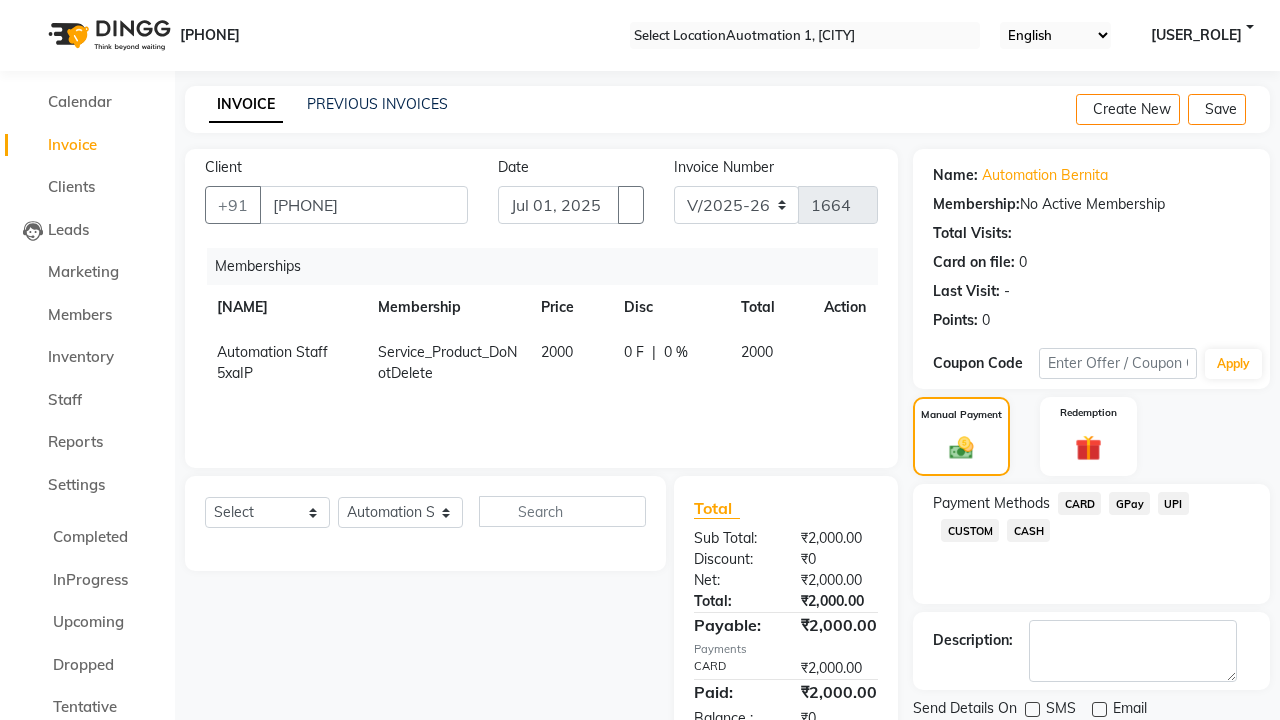click at bounding box center [1099, 709] 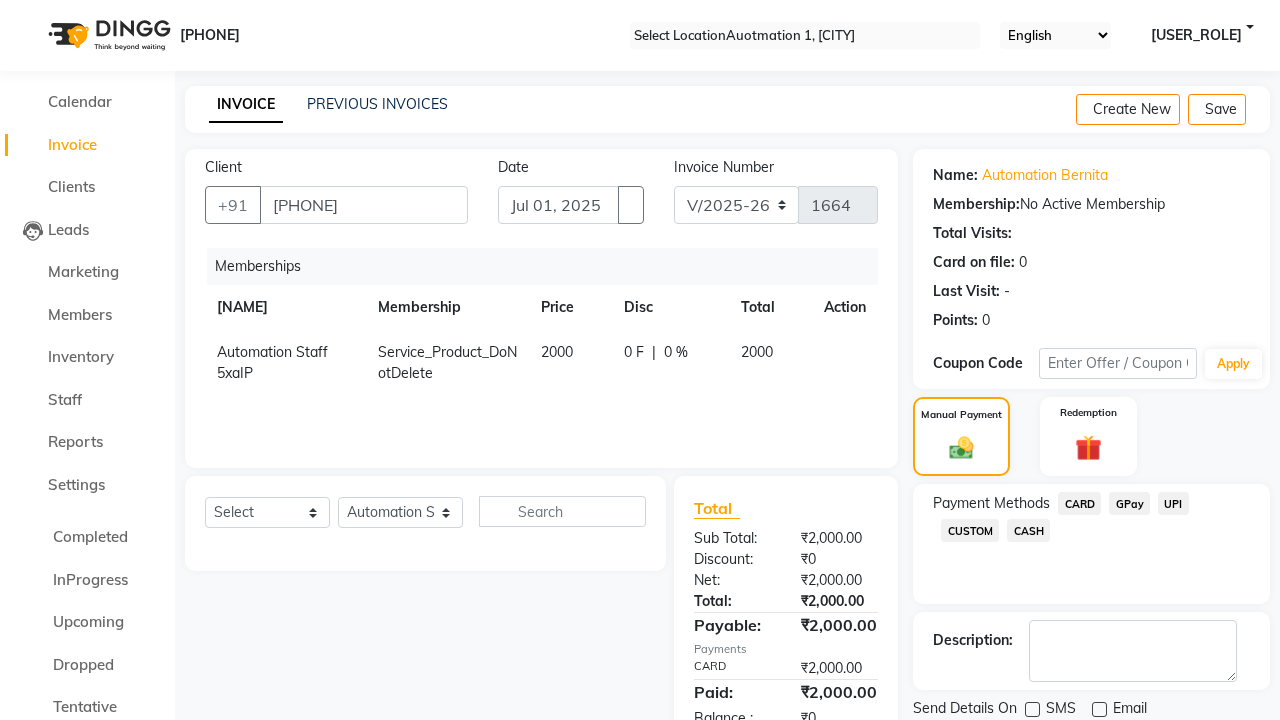 click on "Checkout" at bounding box center [1091, 742] 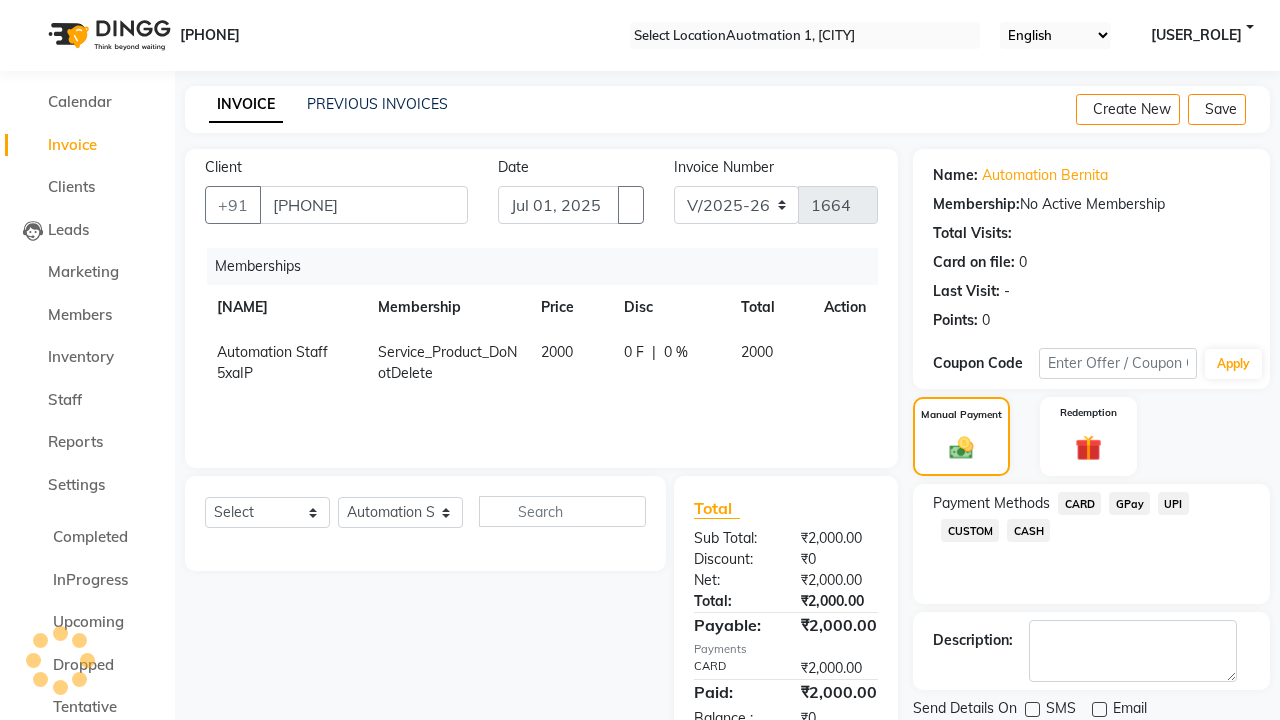 scroll, scrollTop: 80, scrollLeft: 0, axis: vertical 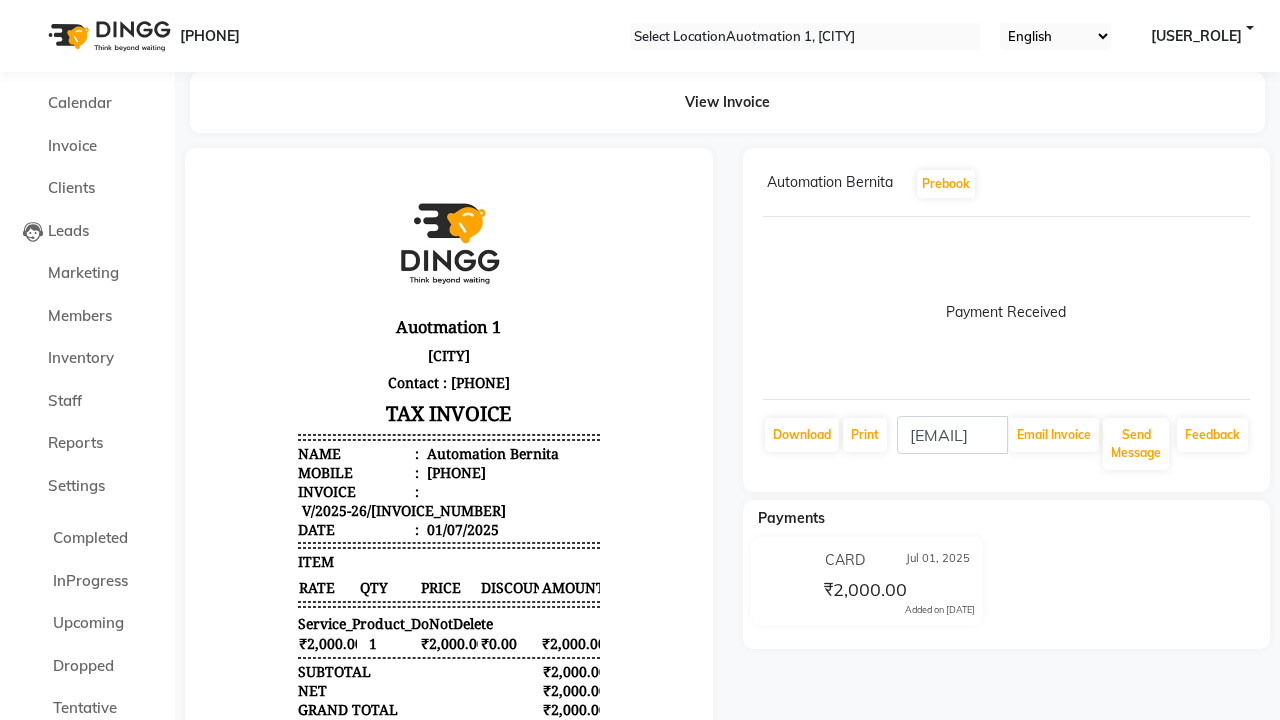click on "Bill created successfully." at bounding box center (640, 873) 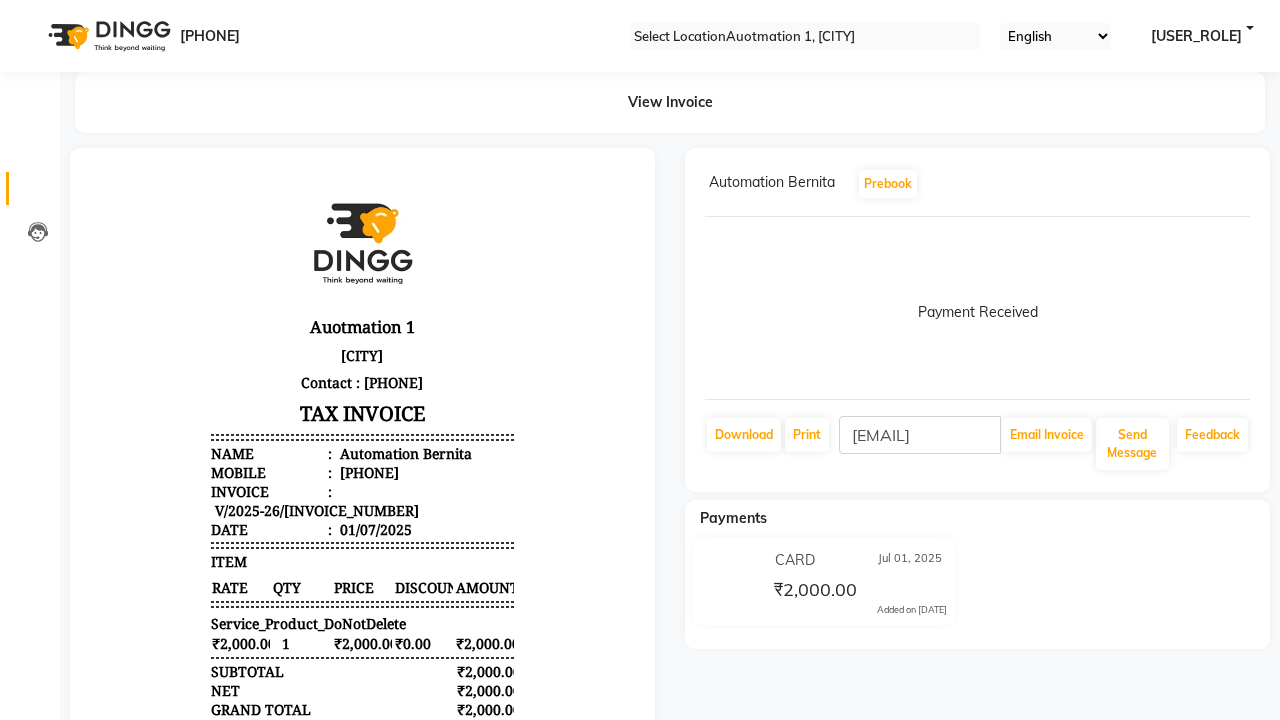click at bounding box center (38, 193) 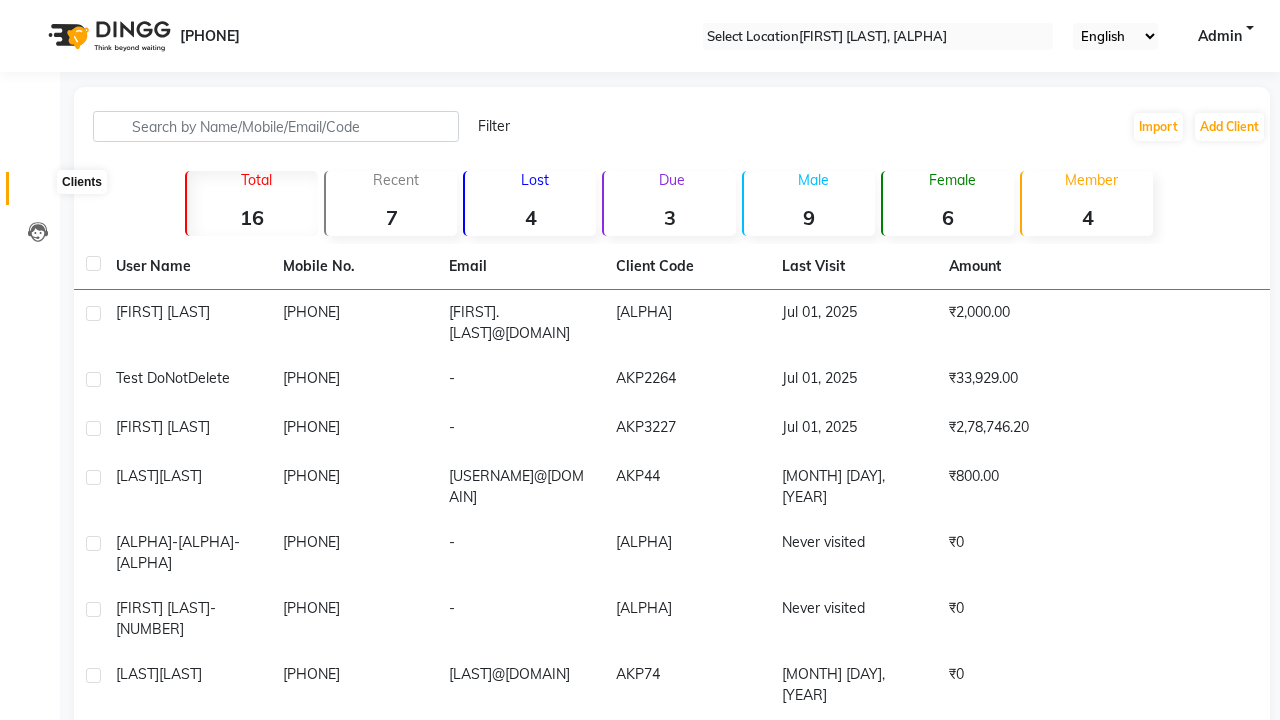 scroll, scrollTop: 0, scrollLeft: 0, axis: both 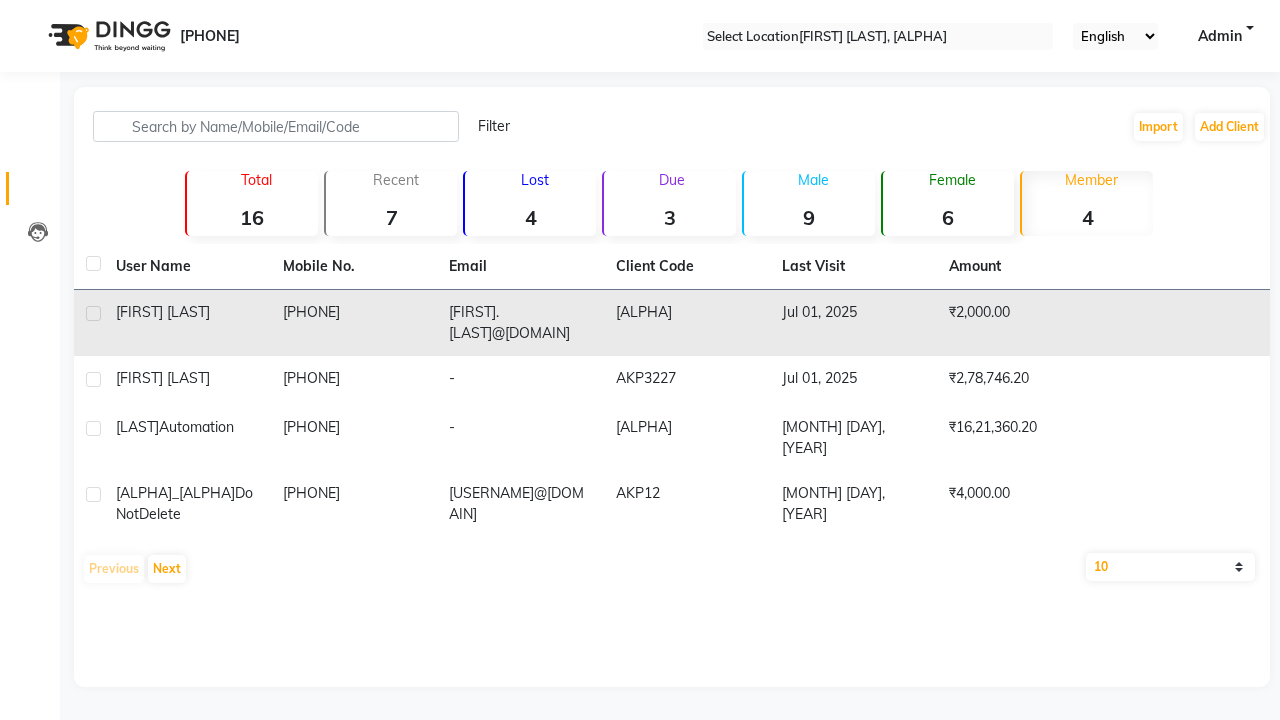 click at bounding box center [93, 313] 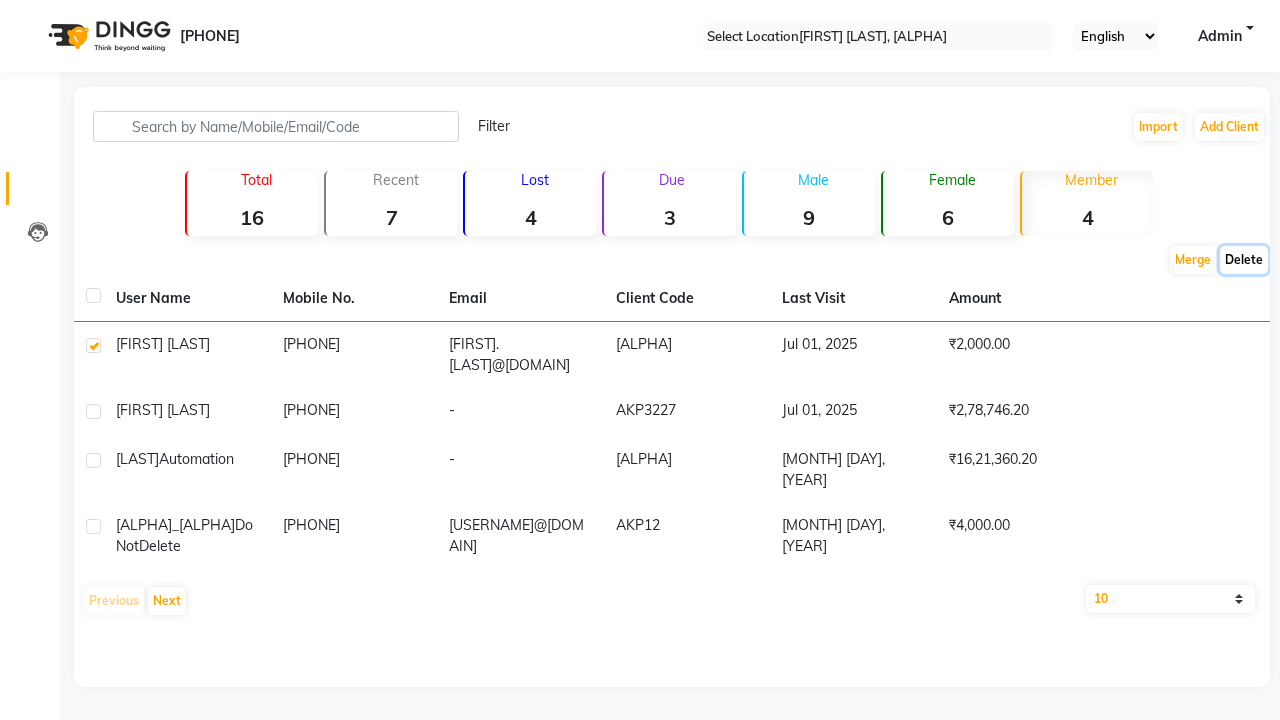 click on "Delete" at bounding box center [1193, 260] 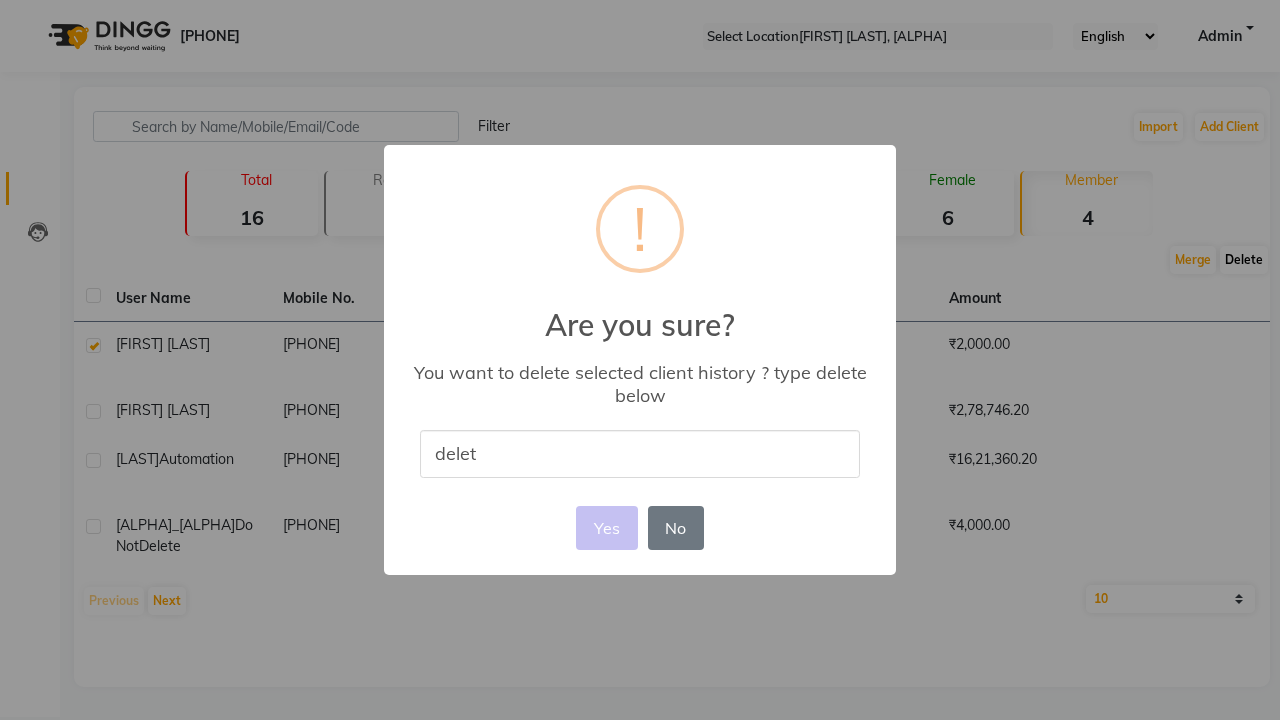 type on "delete" 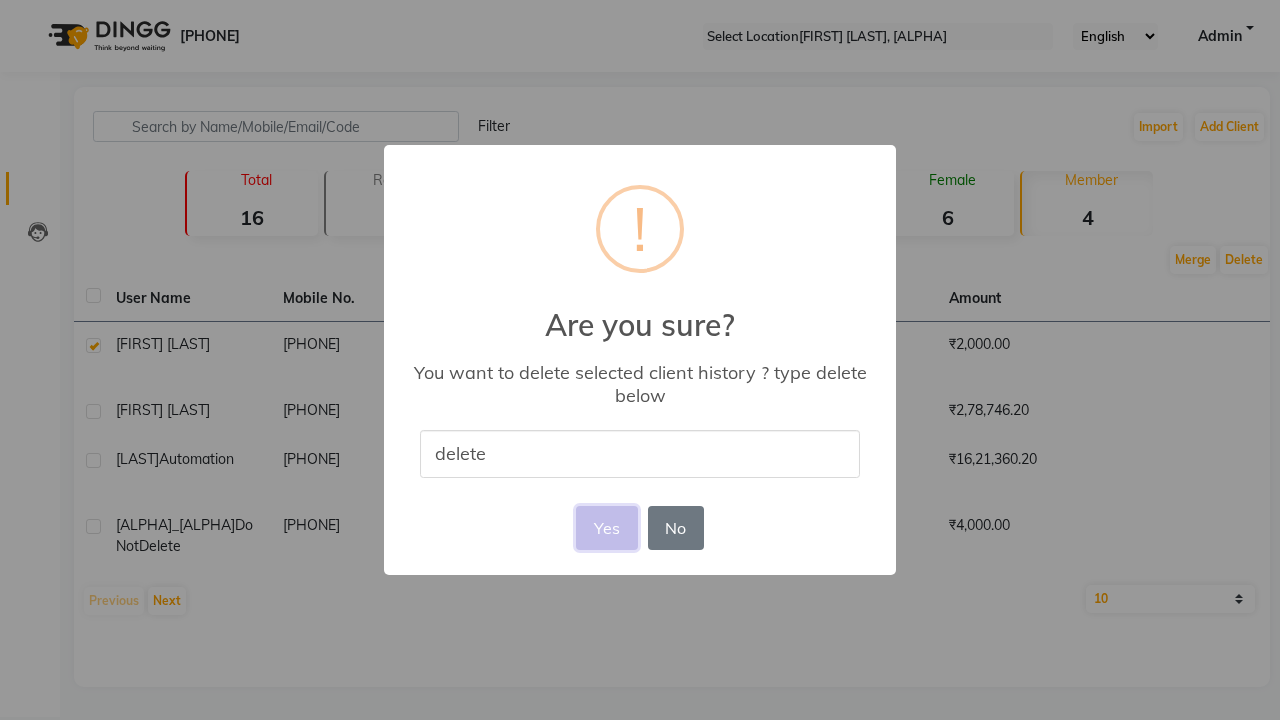 click on "Yes" at bounding box center (606, 528) 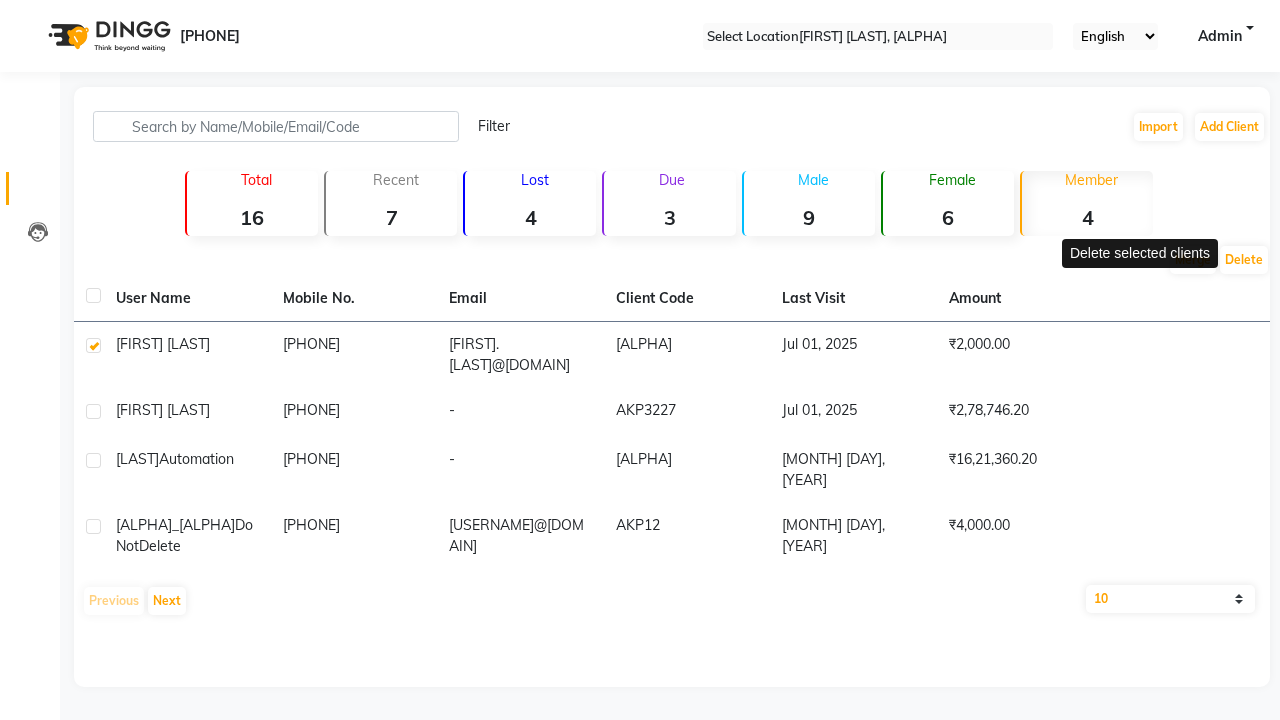 click on "Exists invoices for users -  Automation Bernita  (1) |. Please cancel invoices before delete user history." at bounding box center (640, 751) 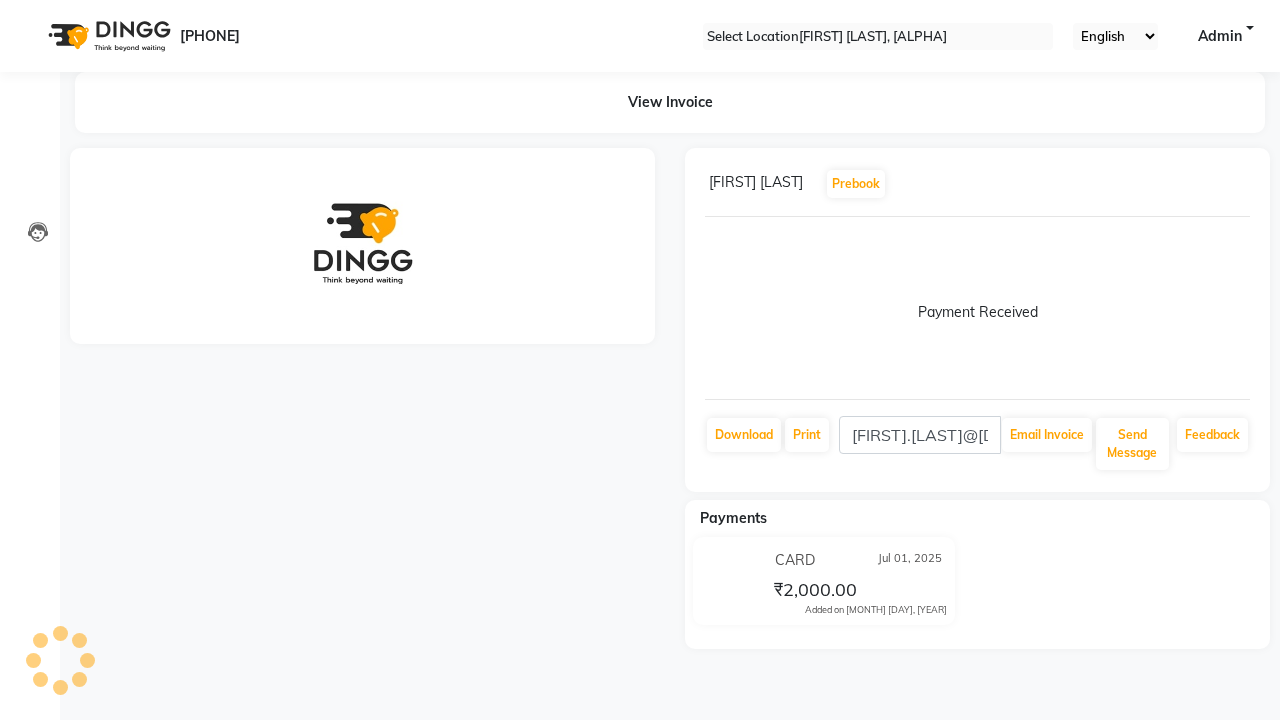 click at bounding box center [1246, 184] 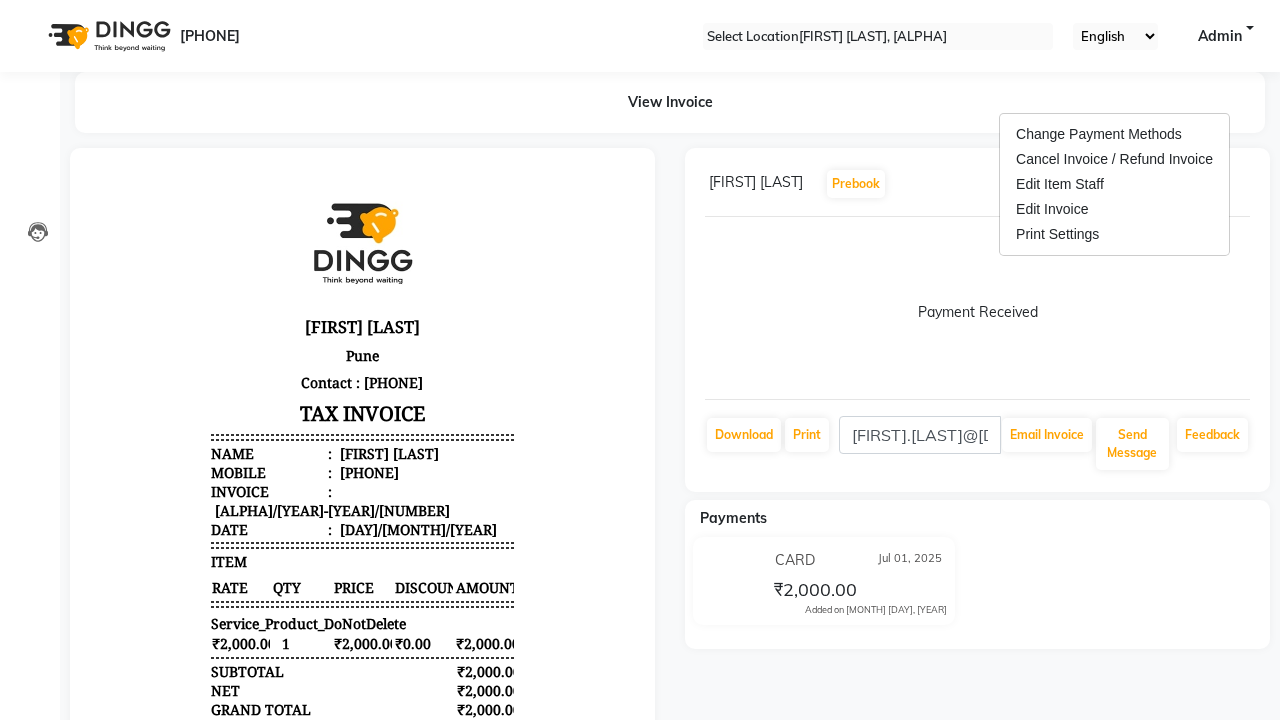 scroll, scrollTop: 0, scrollLeft: 0, axis: both 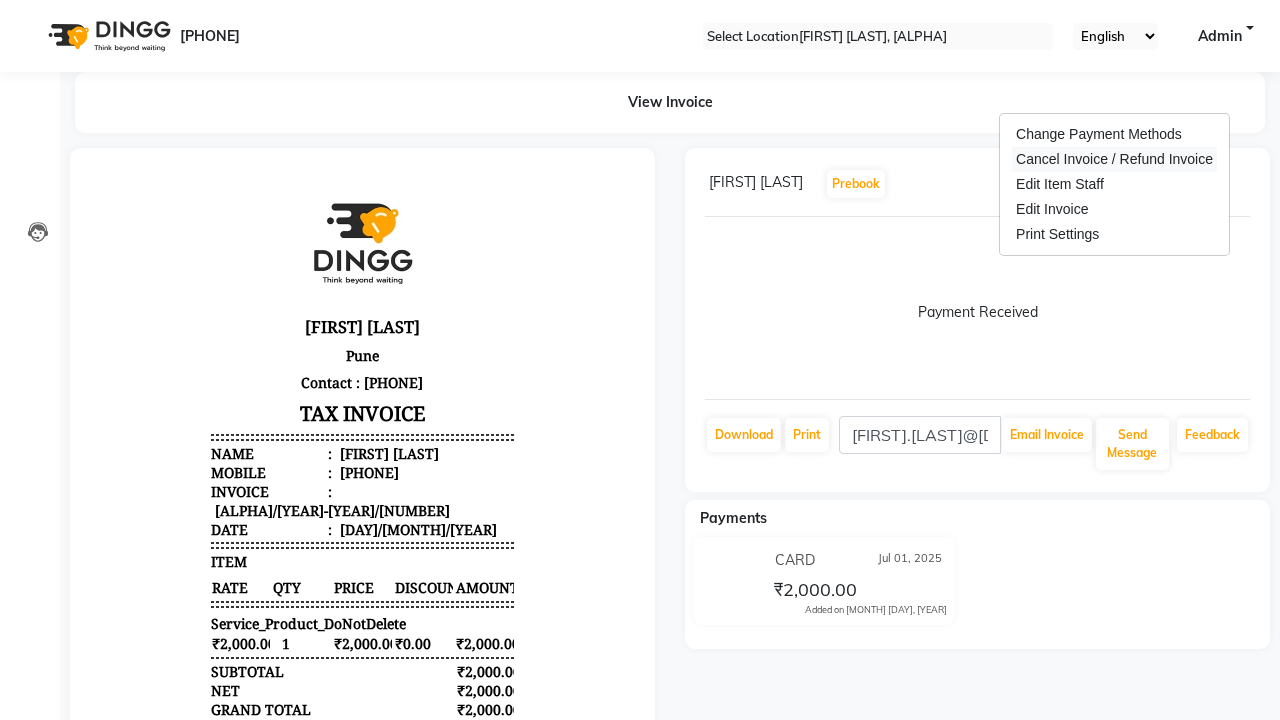 click on "Cancel Invoice / Refund Invoice" at bounding box center [1114, 159] 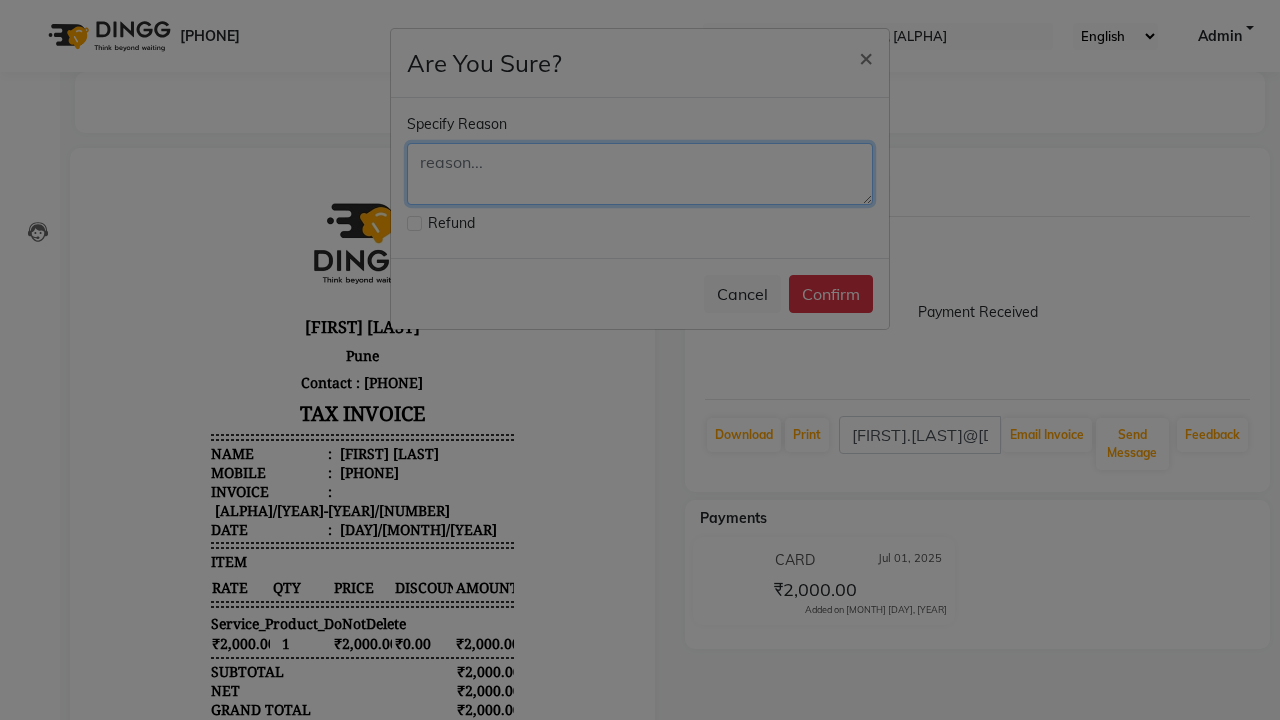 click at bounding box center (640, 174) 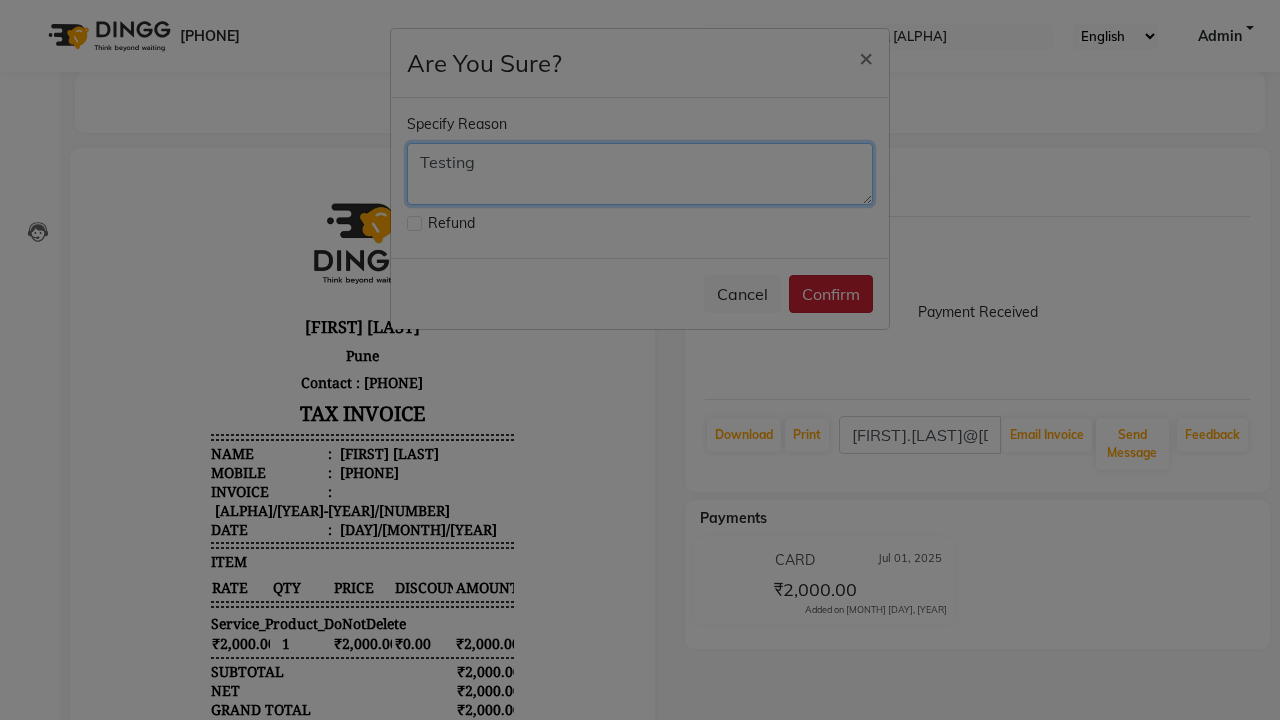 type on "Testing" 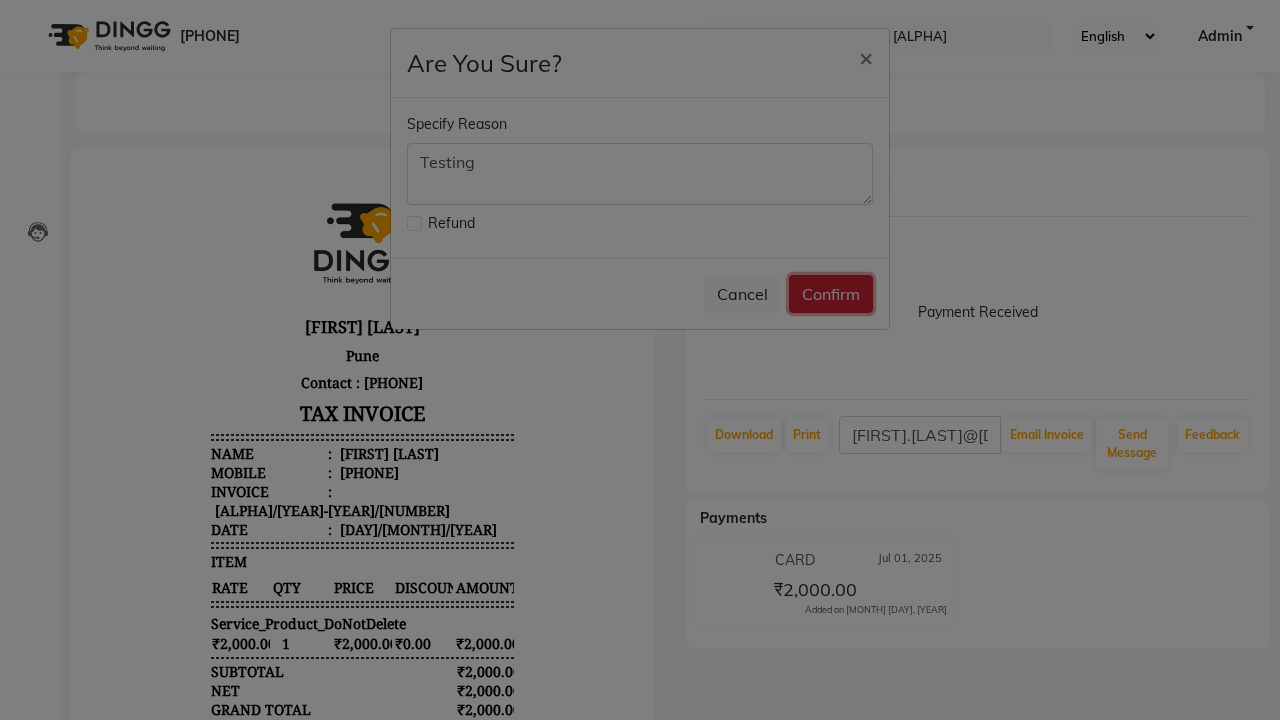 click on "Confirm" at bounding box center (831, 294) 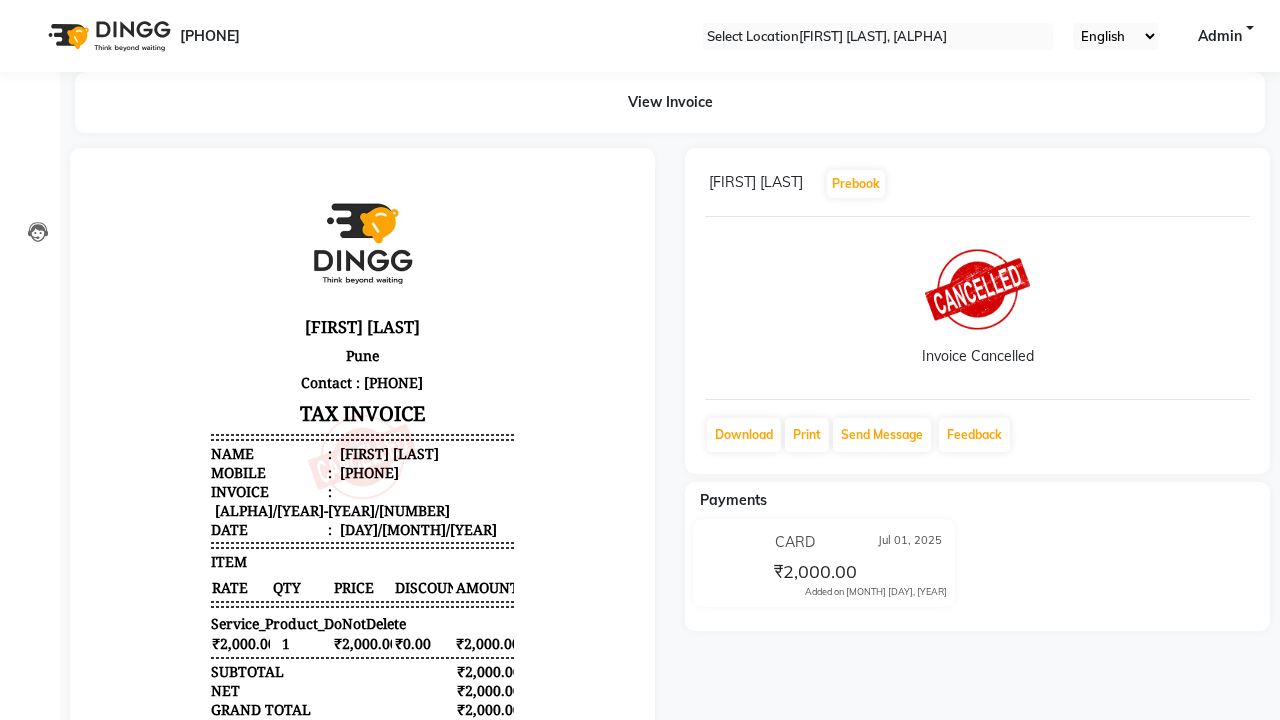 click on "Bill Cancelled Successfully." at bounding box center (640, 852) 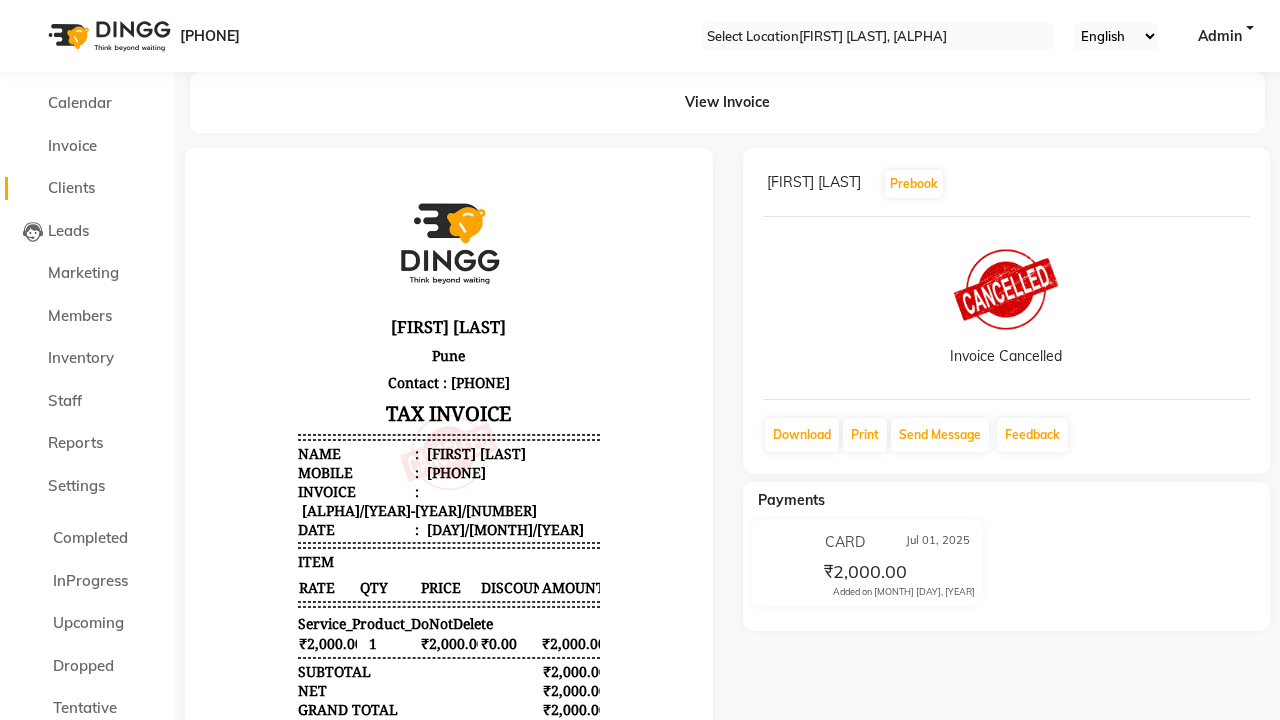 click on "Clients" at bounding box center [71, 187] 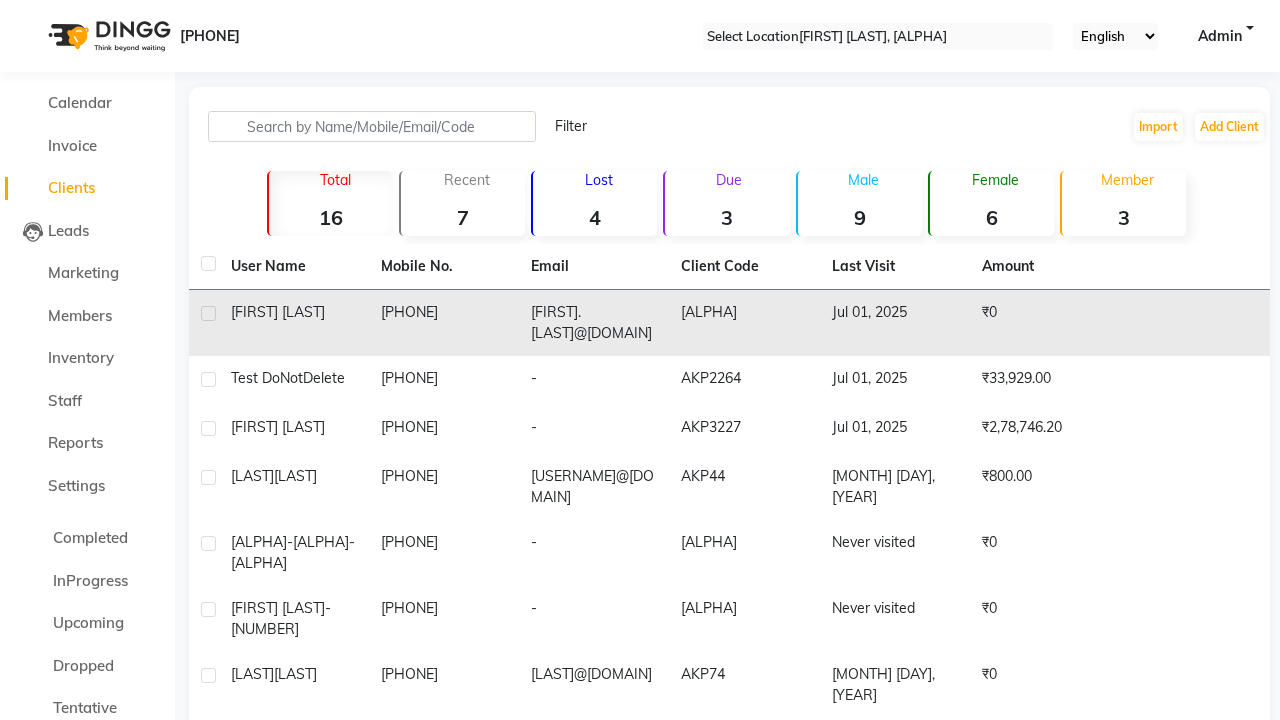click at bounding box center [208, 313] 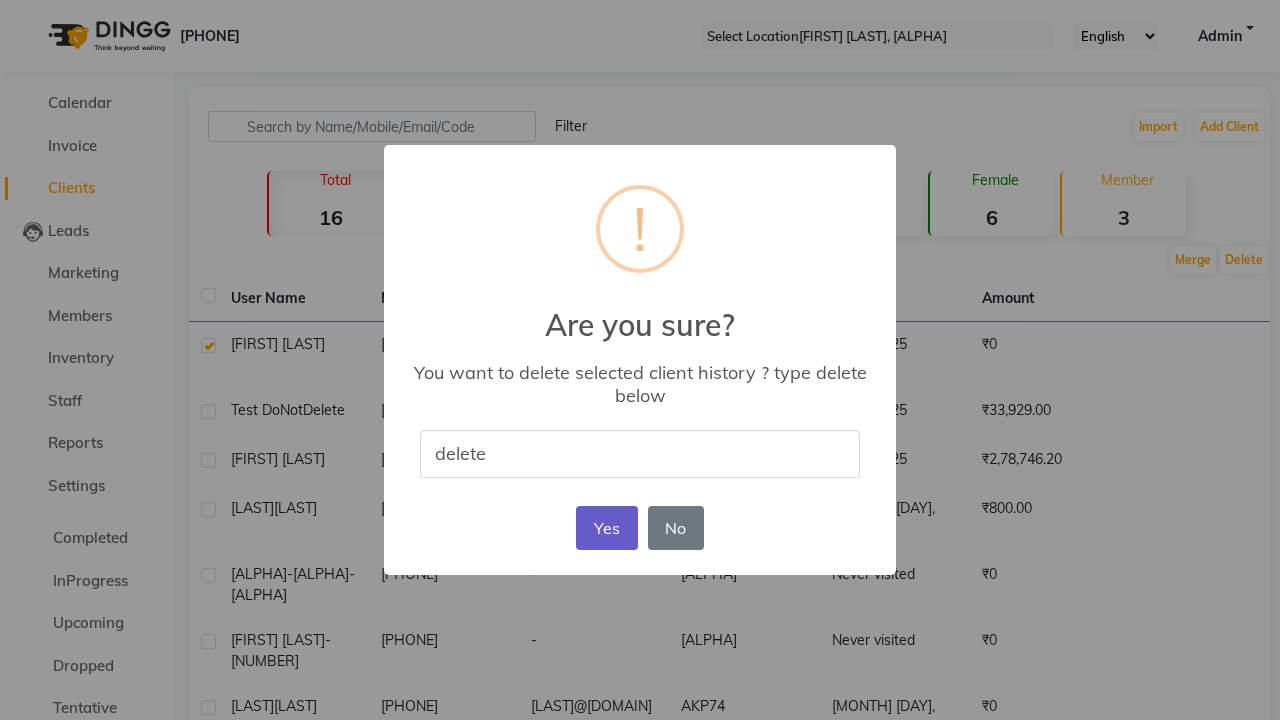 type on "delete" 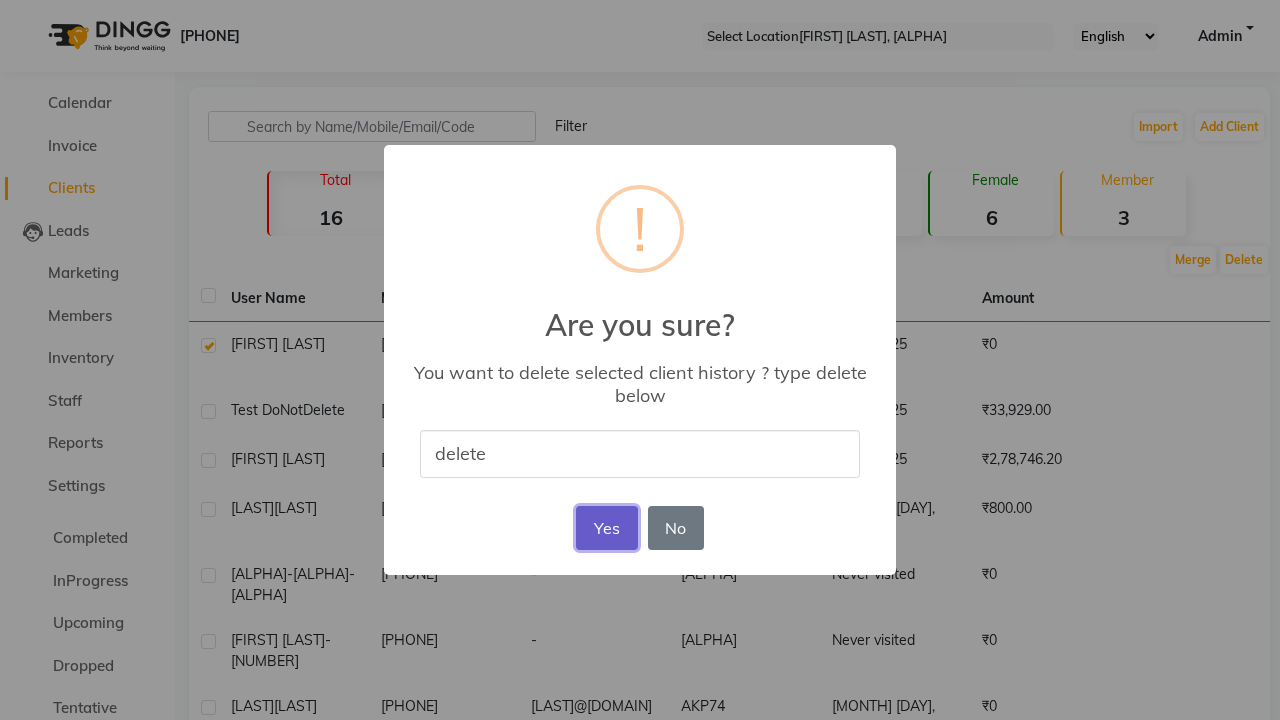 click on "Yes" at bounding box center (606, 528) 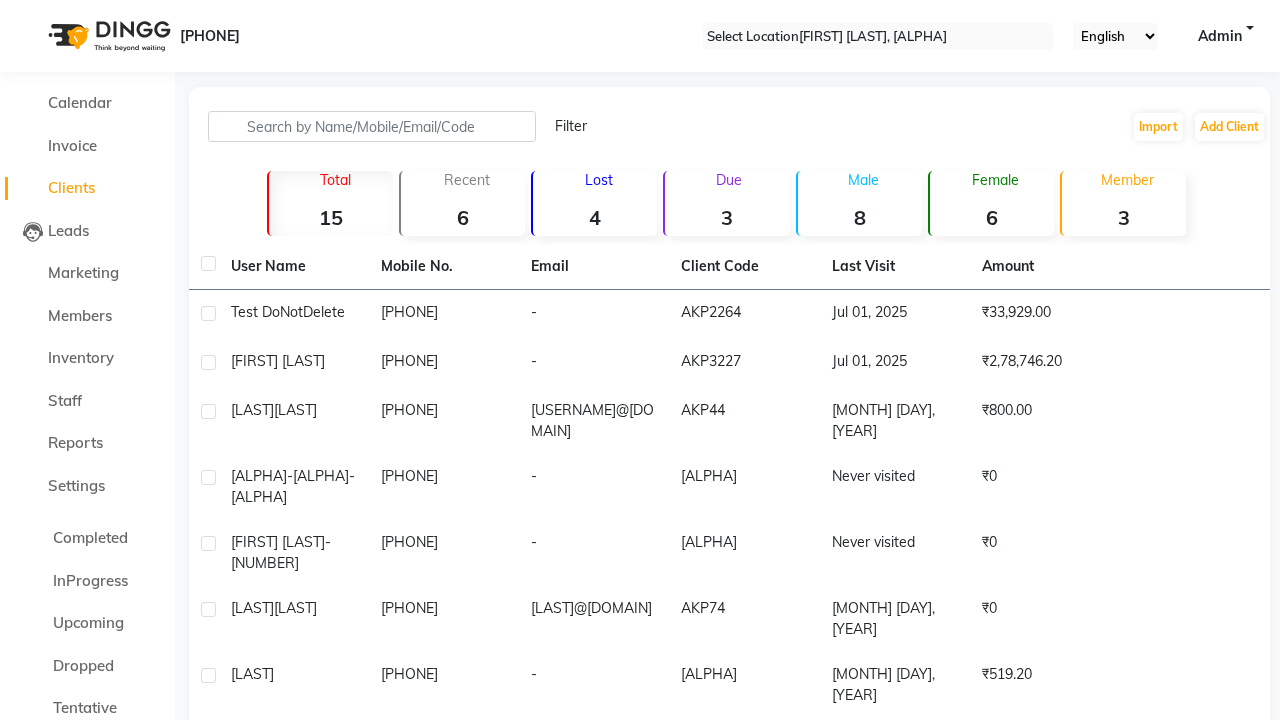 click on "User history remove successfully." at bounding box center [640, 999] 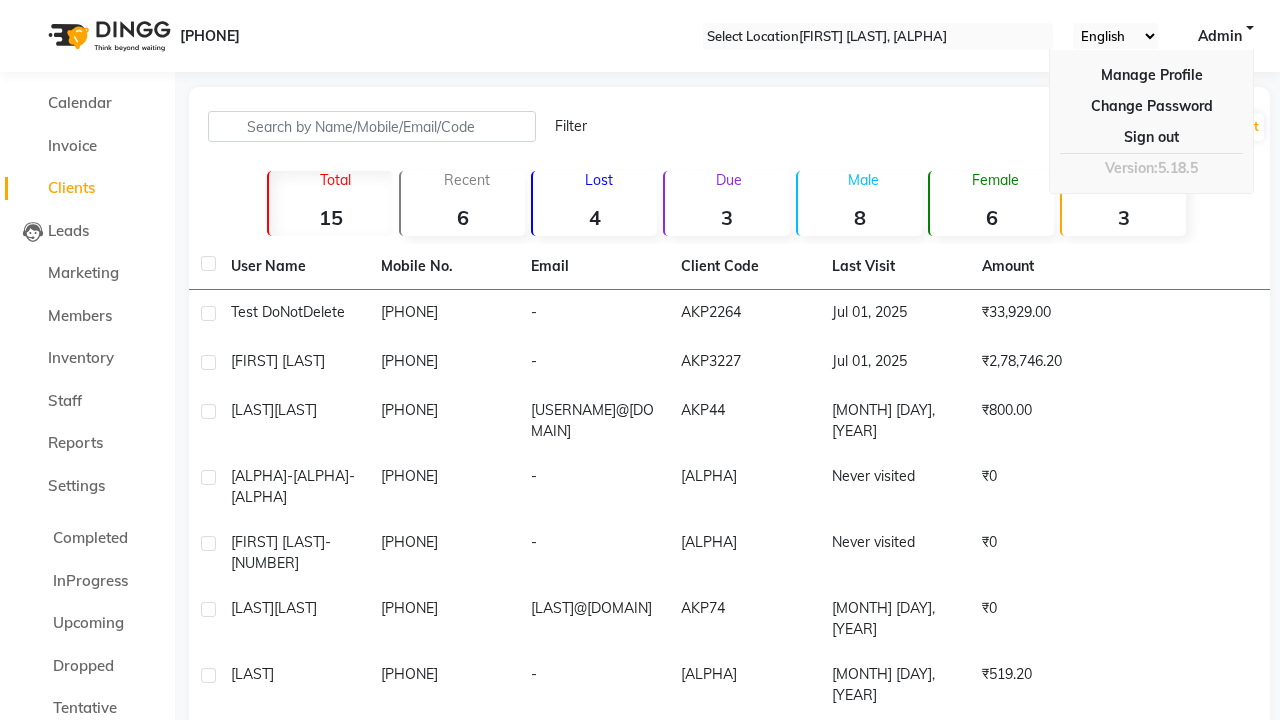scroll, scrollTop: 26, scrollLeft: 0, axis: vertical 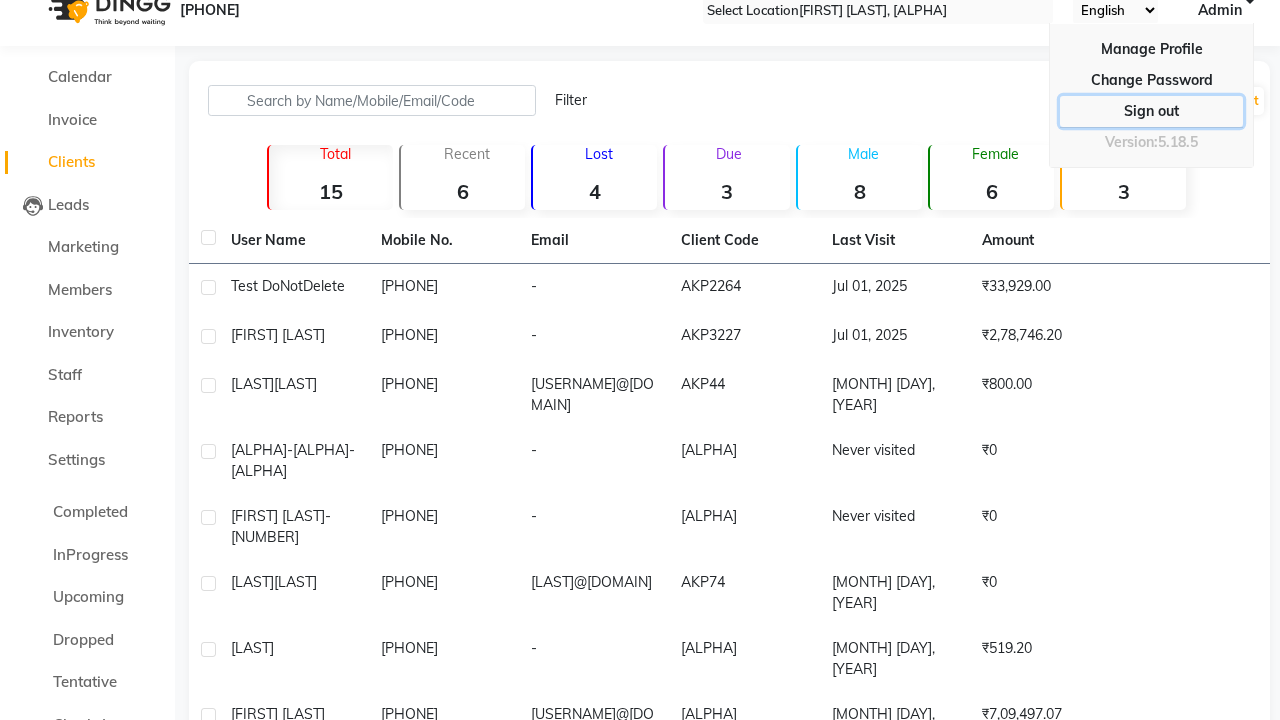 click on "Sign out" at bounding box center [1151, 80] 